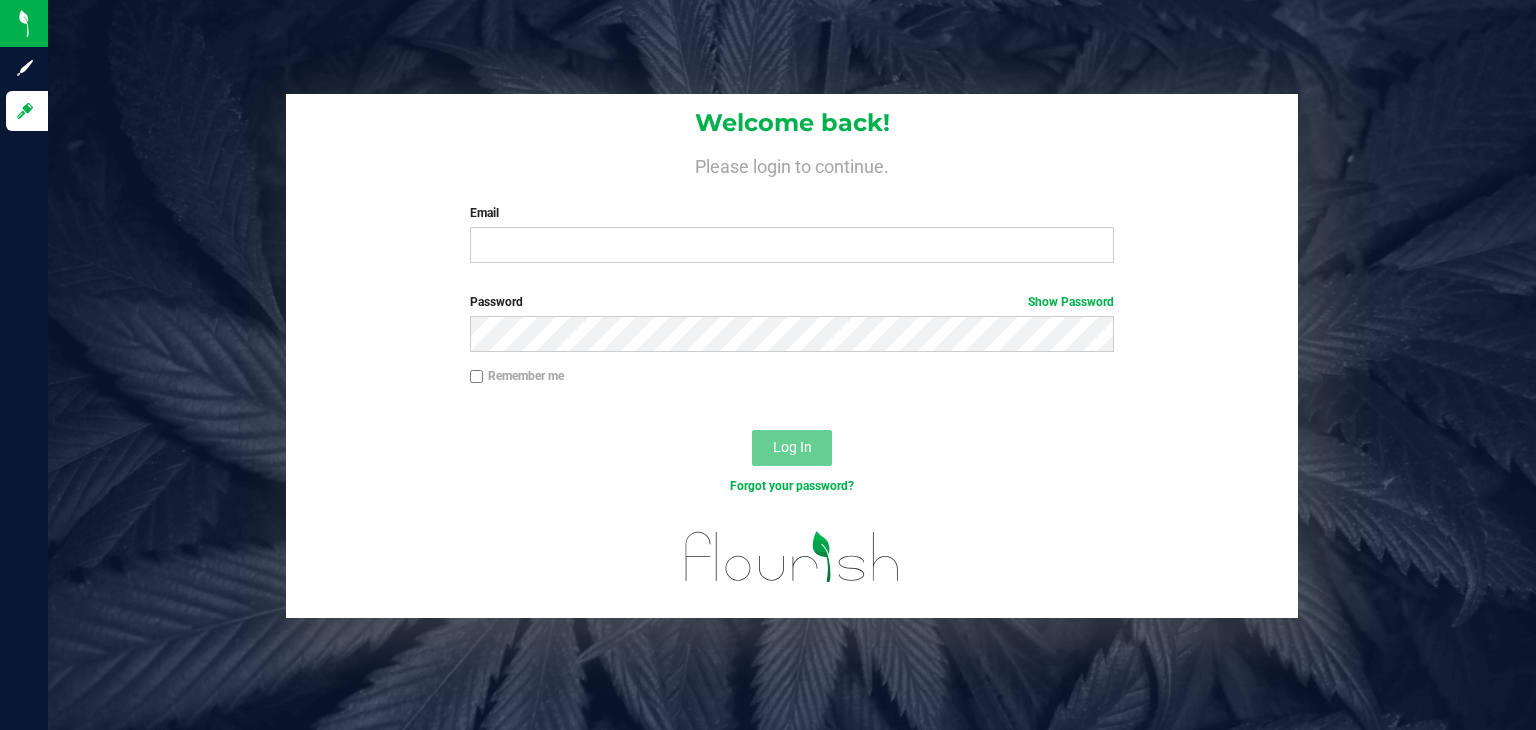 scroll, scrollTop: 0, scrollLeft: 0, axis: both 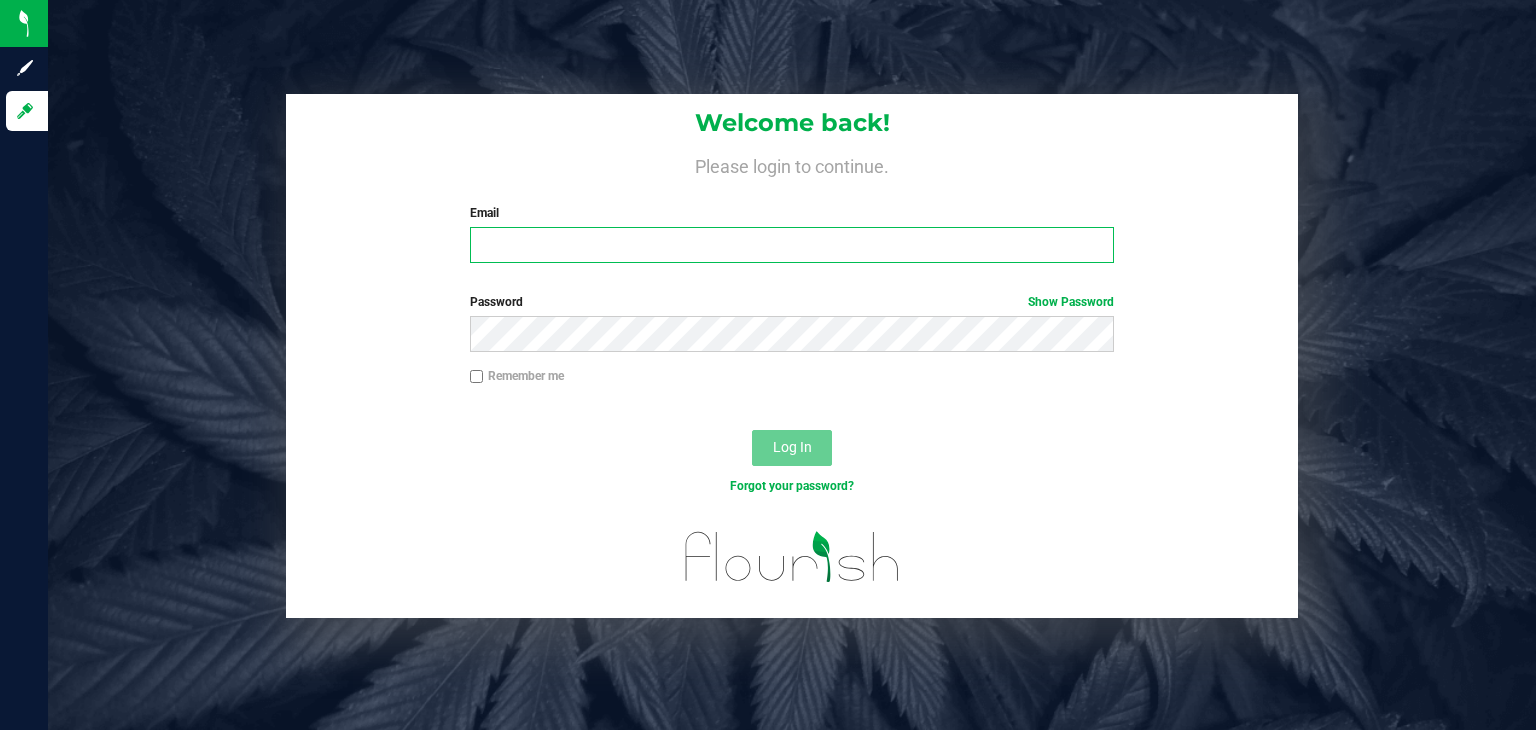 click on "Email" at bounding box center (792, 245) 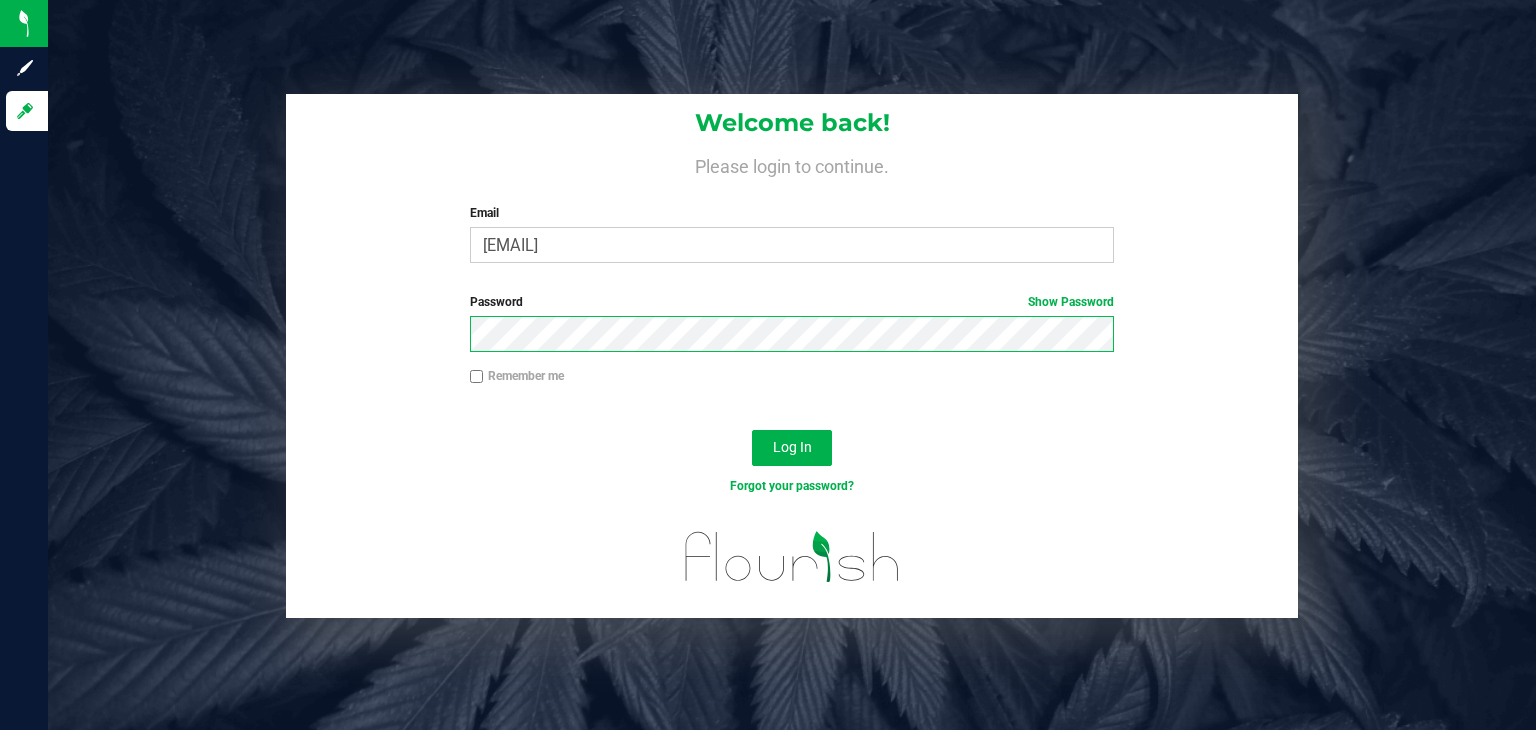click on "Log In" at bounding box center (792, 448) 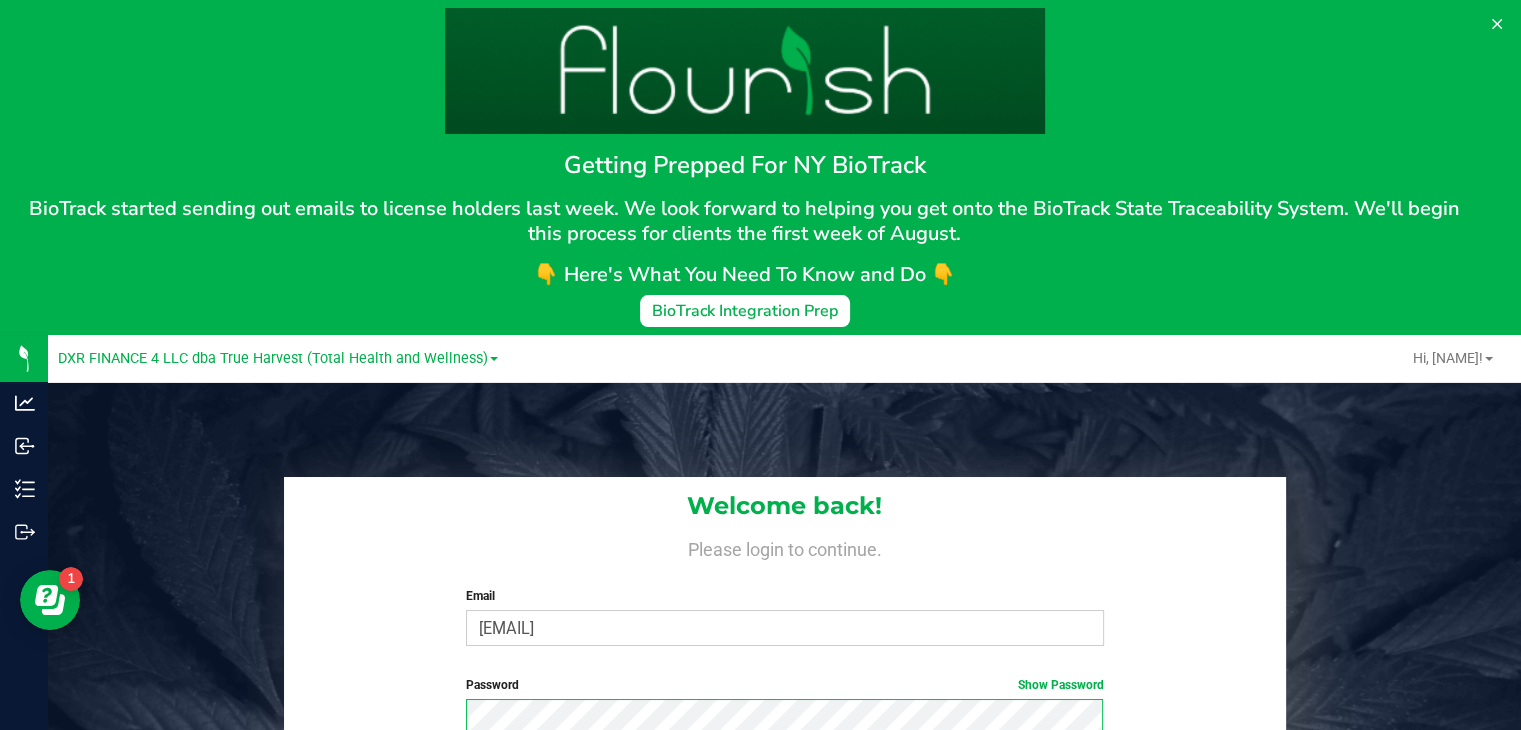 scroll, scrollTop: 0, scrollLeft: 0, axis: both 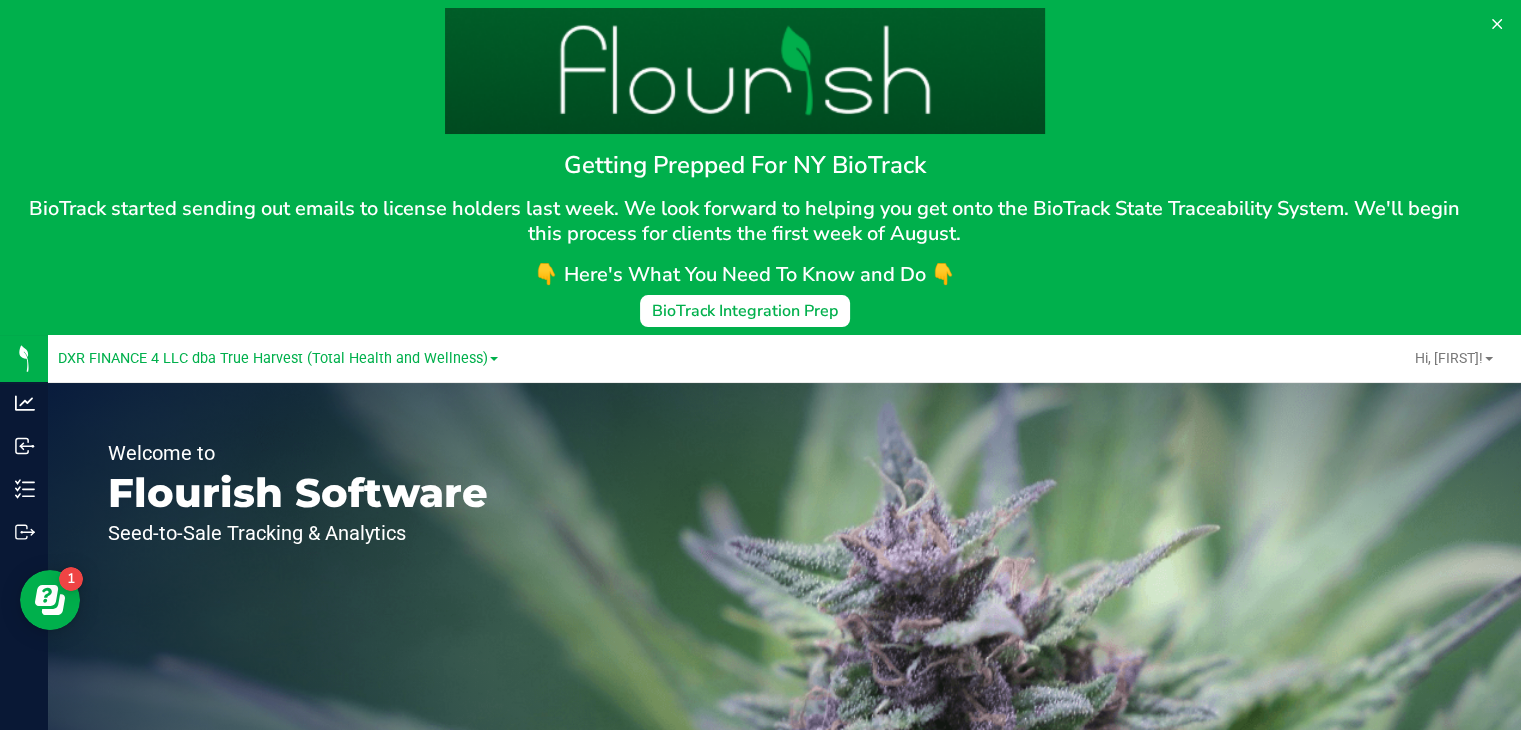 click on "Welcome to   Flourish Software   Seed-to-Sale Tracking & Analytics" at bounding box center [784, 724] 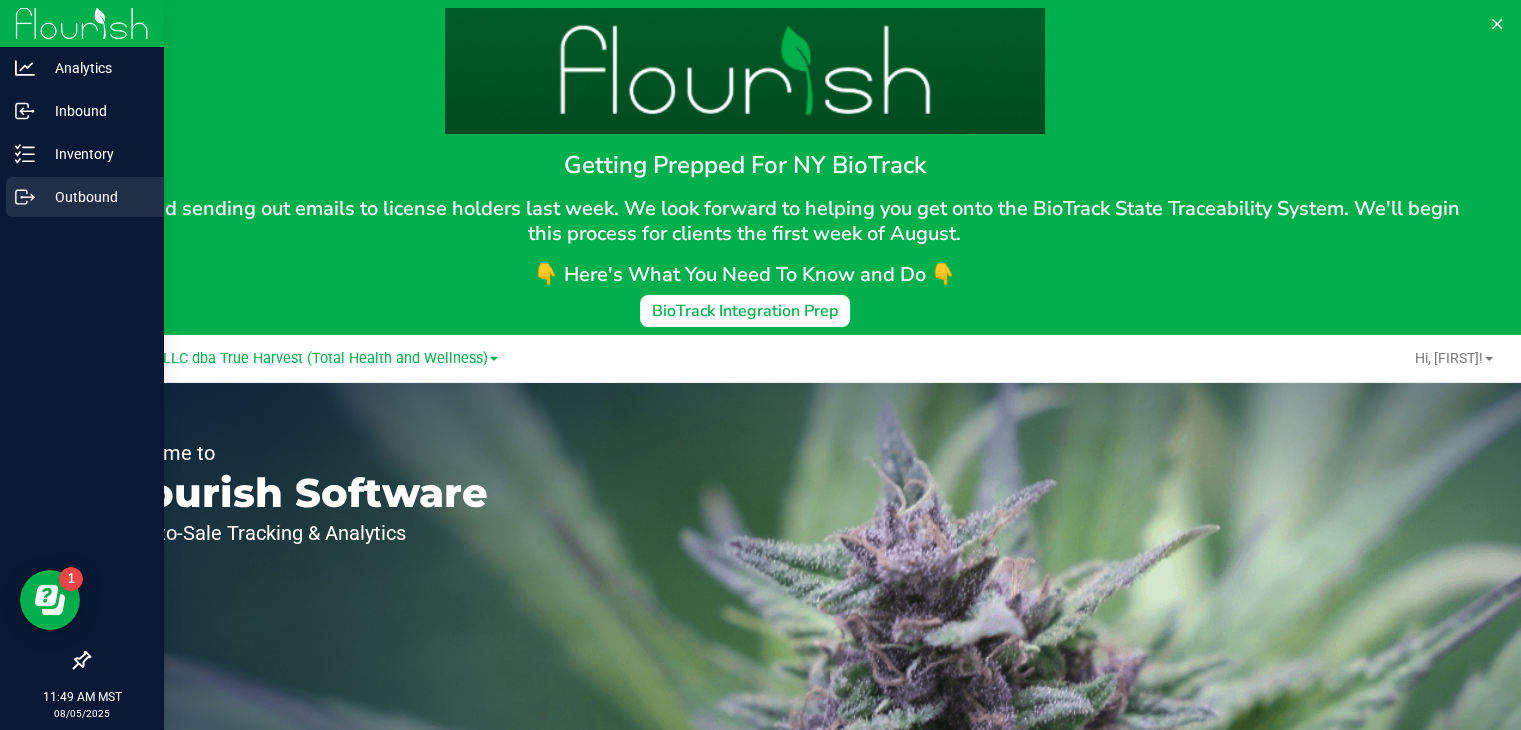 click on "Outbound" at bounding box center (95, 197) 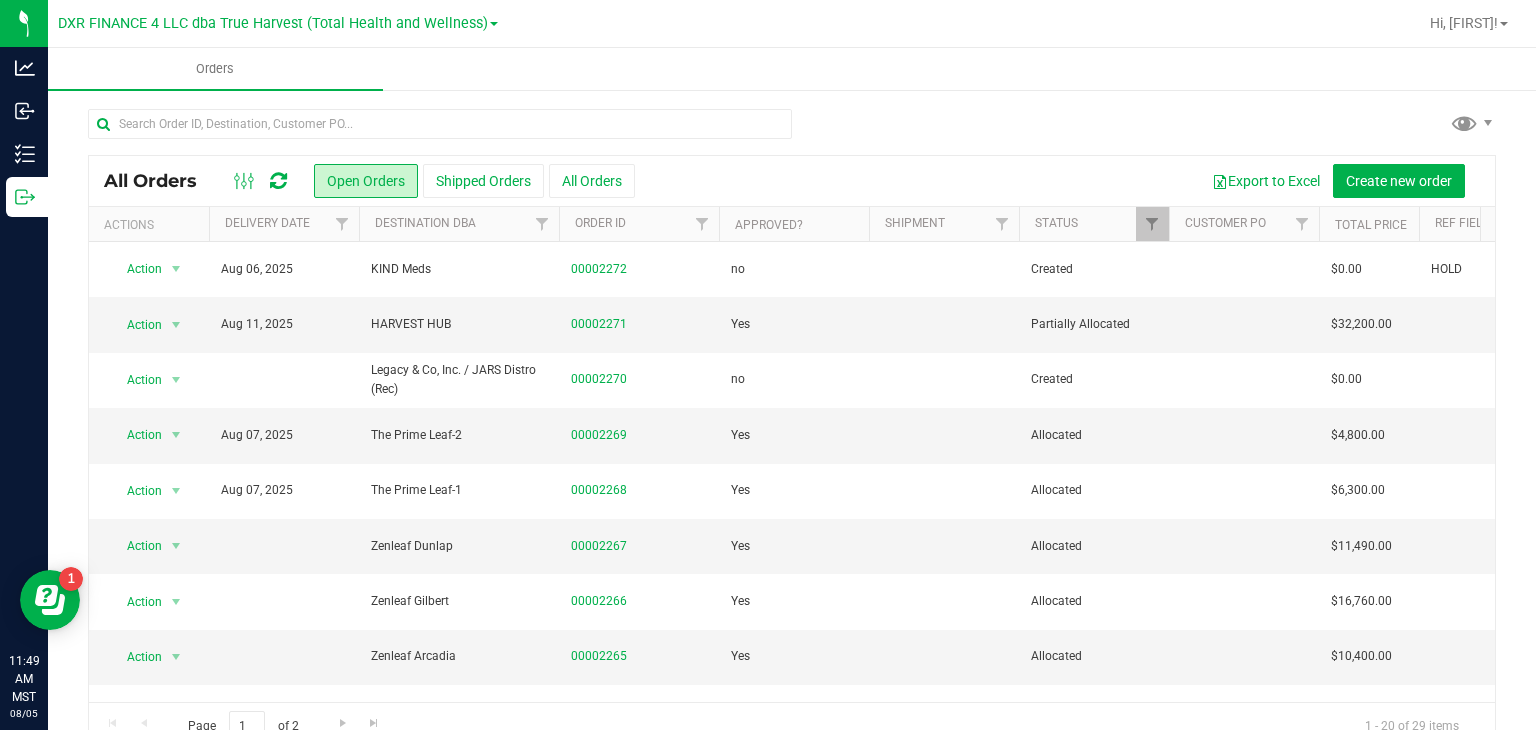 scroll, scrollTop: 0, scrollLeft: 0, axis: both 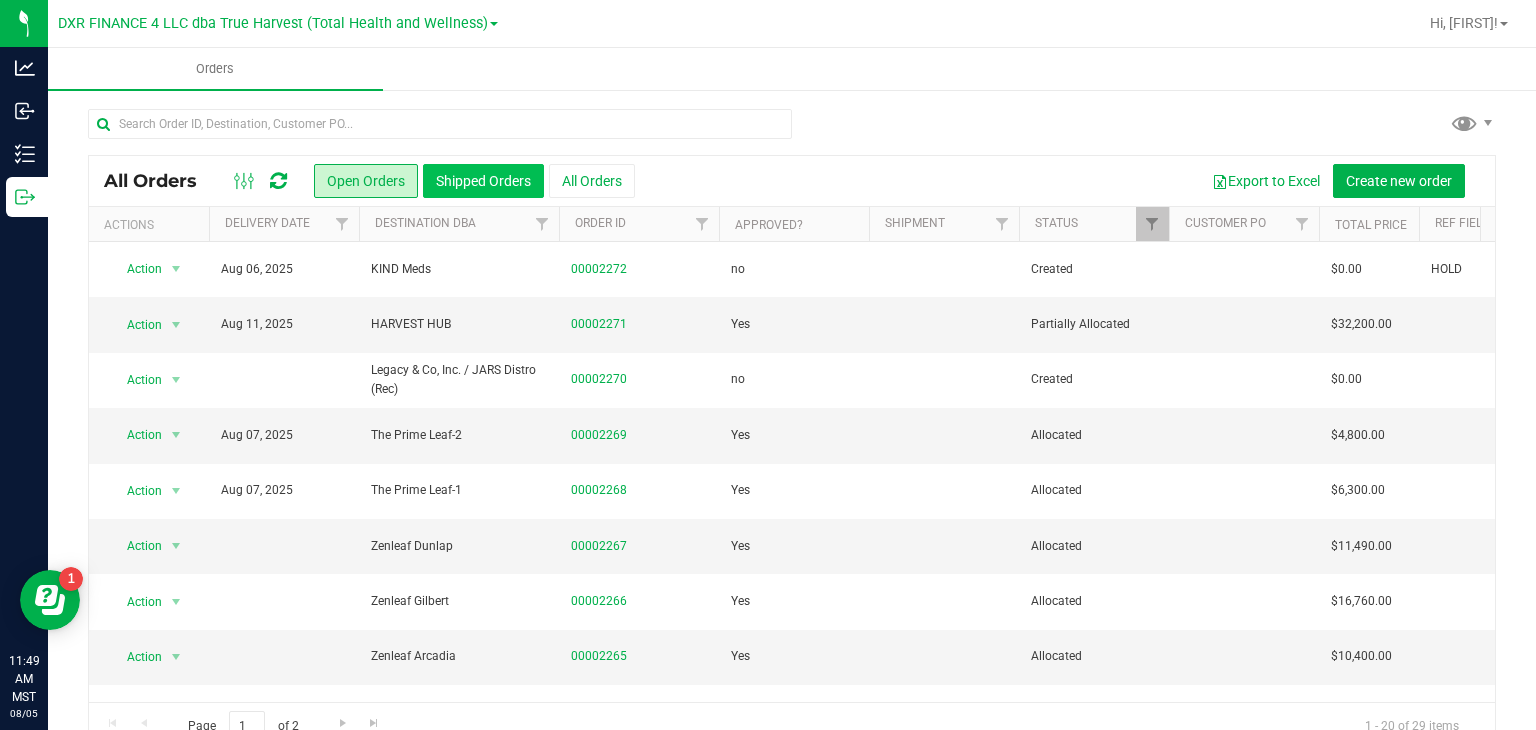 click on "Shipped Orders" at bounding box center (483, 181) 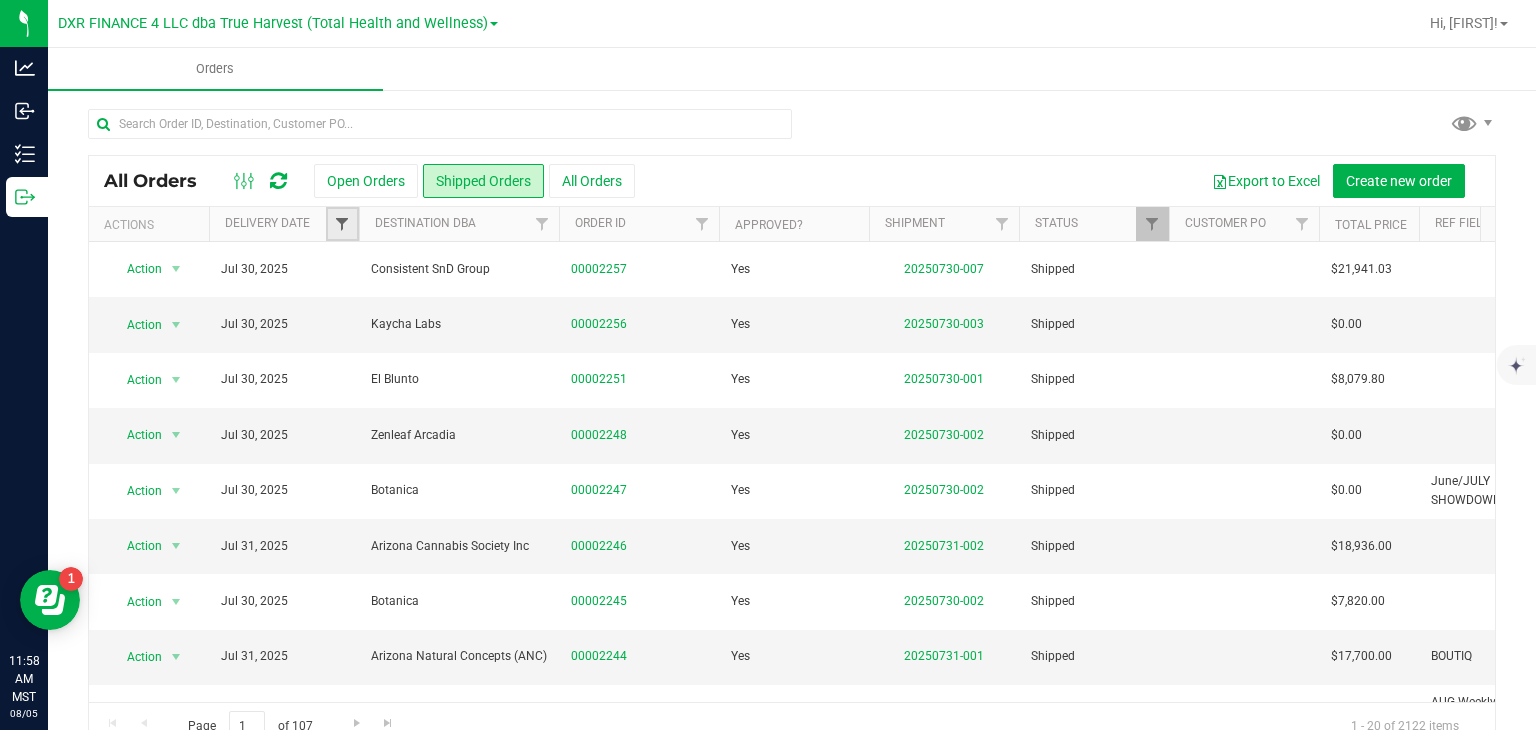 click at bounding box center [342, 224] 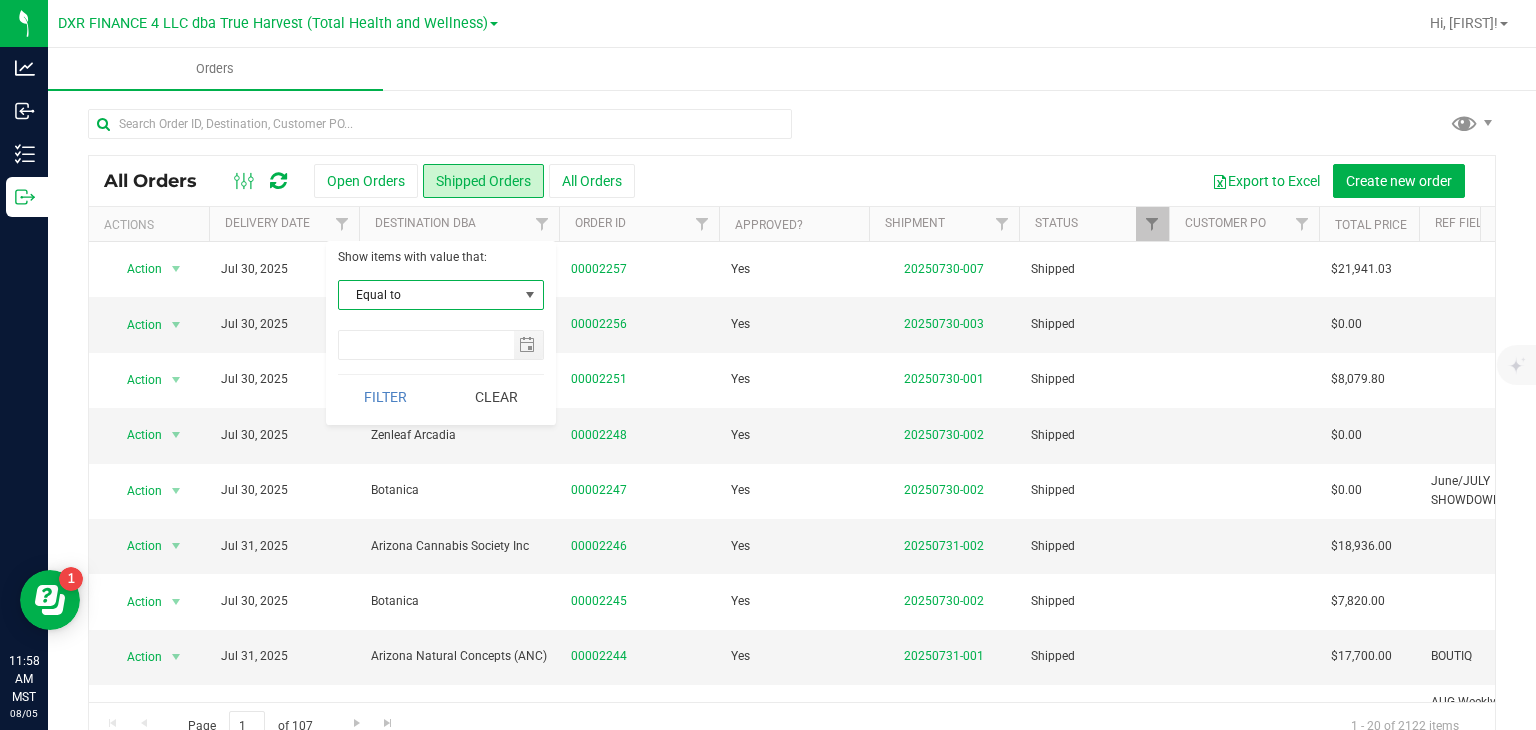 click on "Equal to" at bounding box center [428, 295] 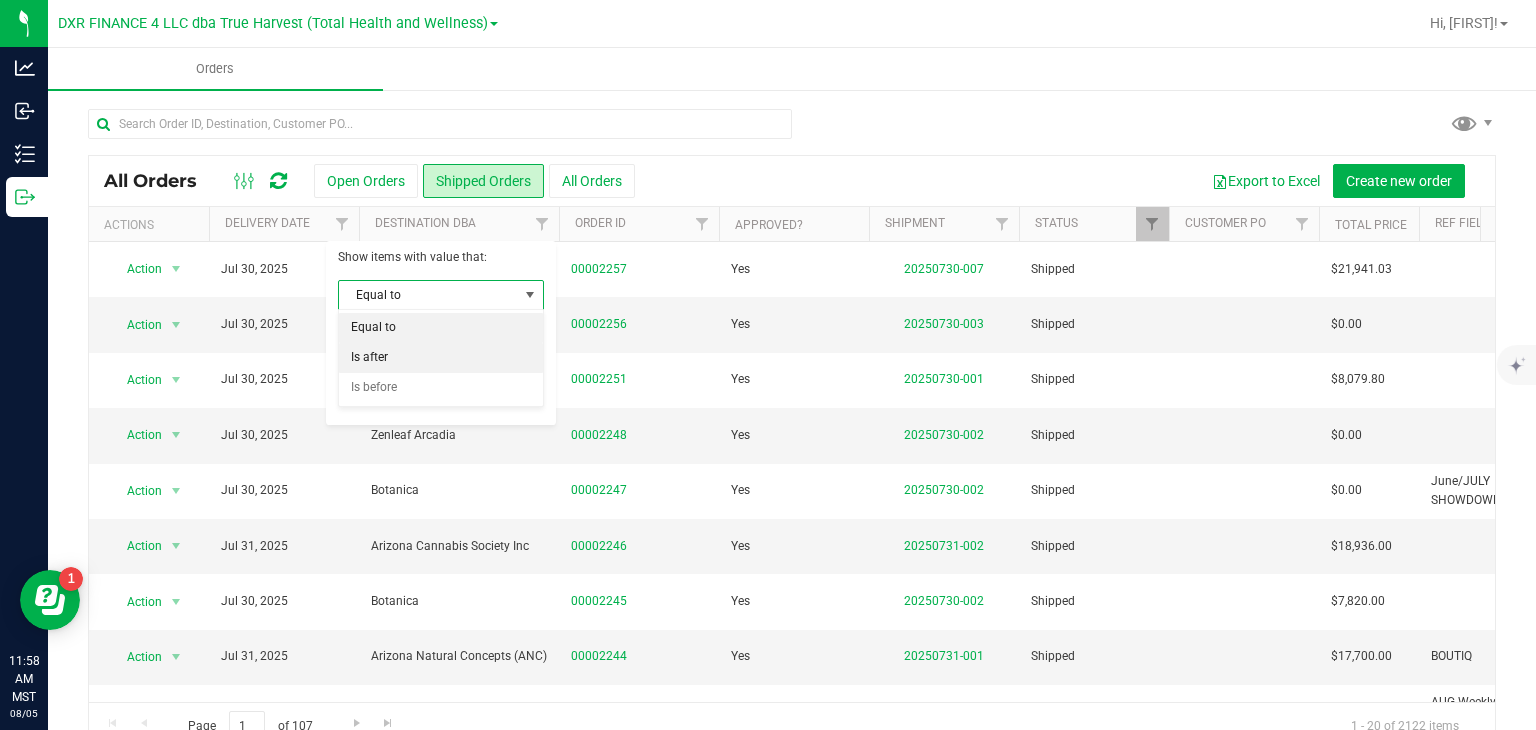 click on "Is after" at bounding box center (441, 358) 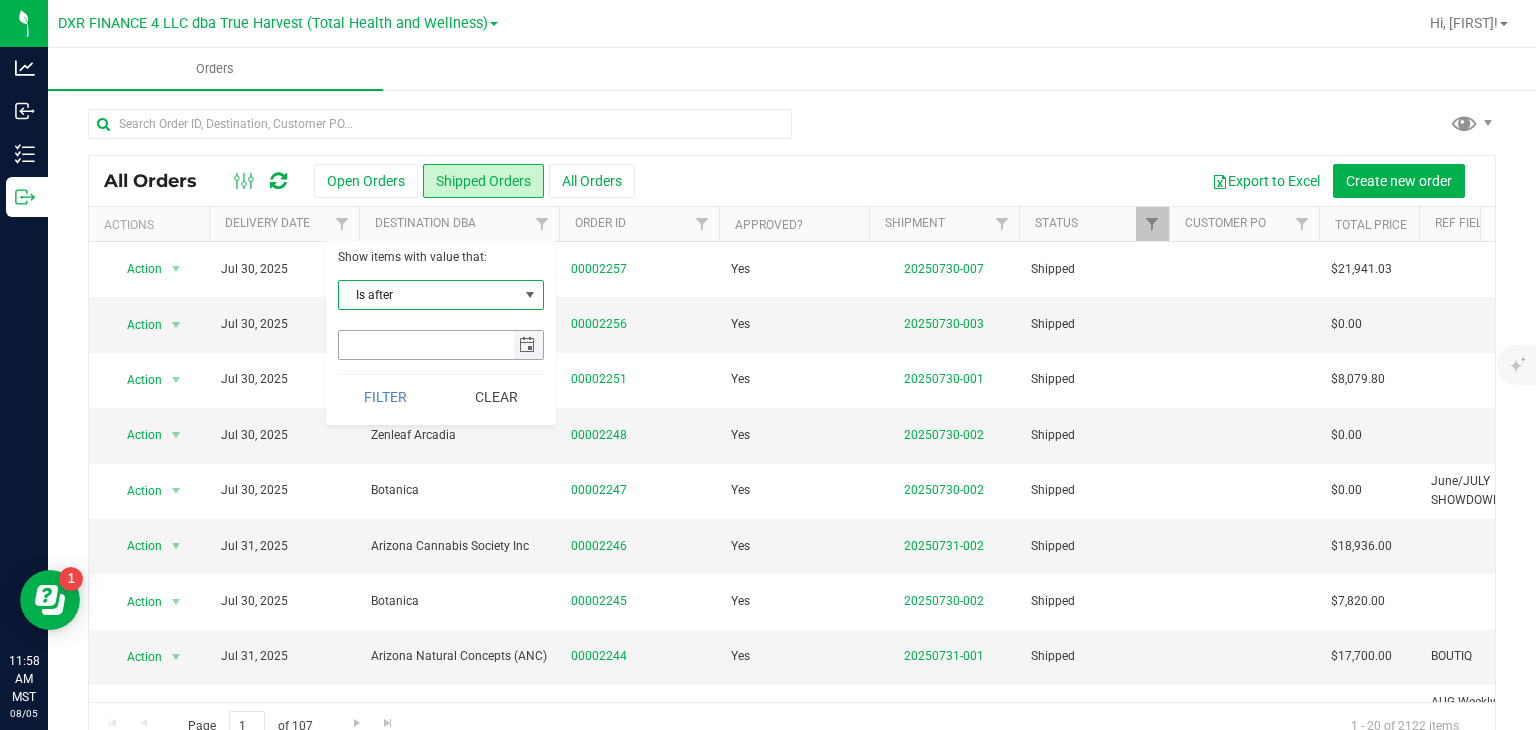 drag, startPoint x: 539, startPoint y: 342, endPoint x: 527, endPoint y: 345, distance: 12.369317 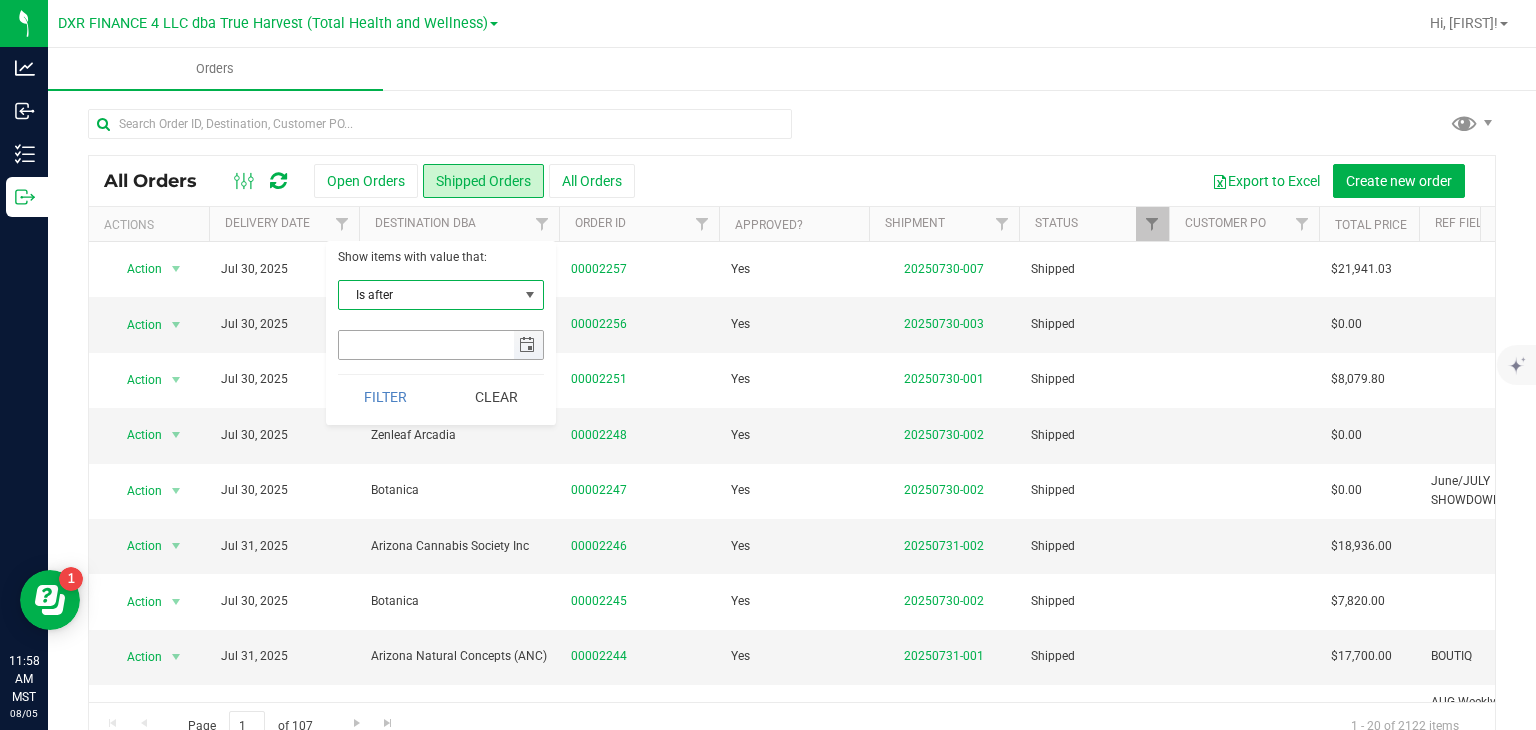 click at bounding box center [528, 345] 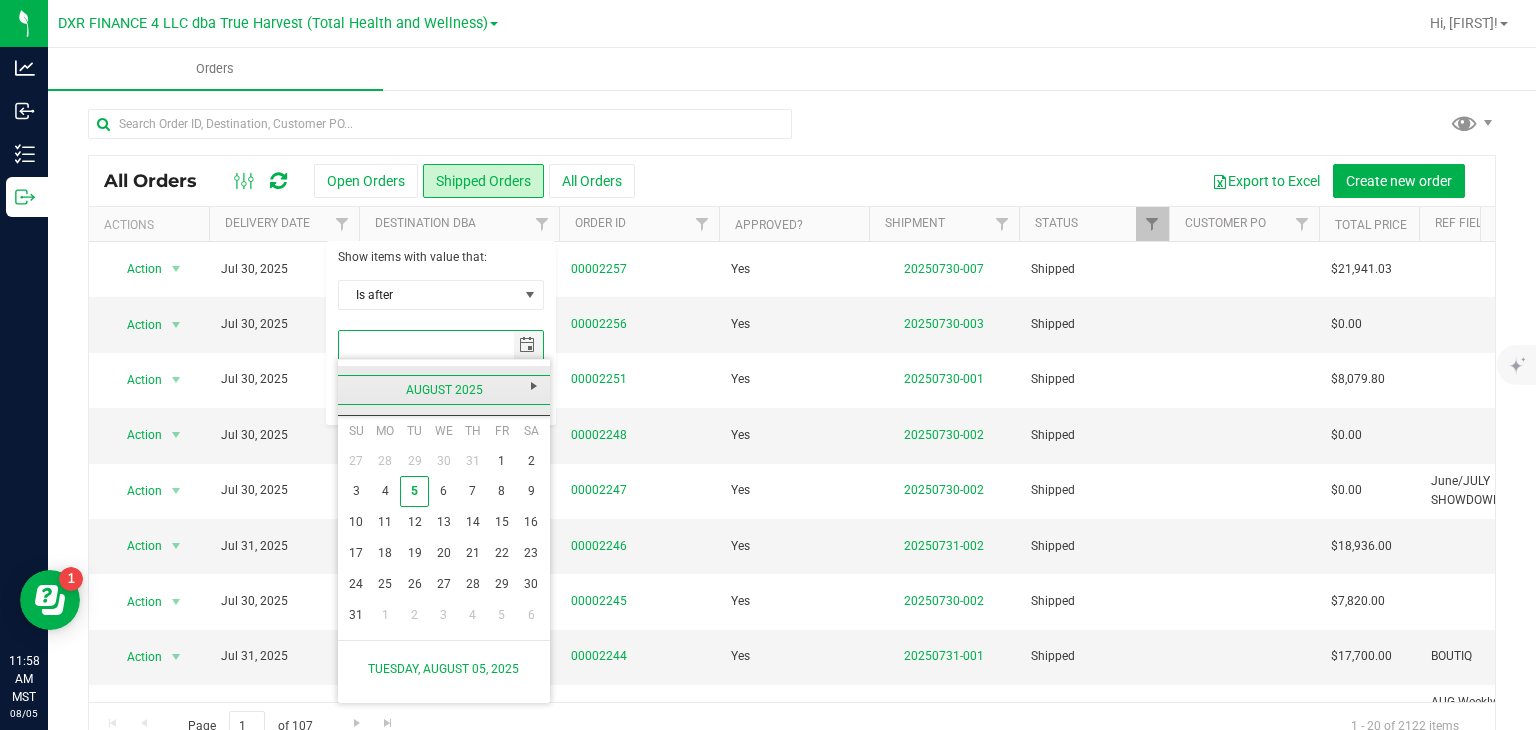 click on "August 2025" at bounding box center (444, 390) 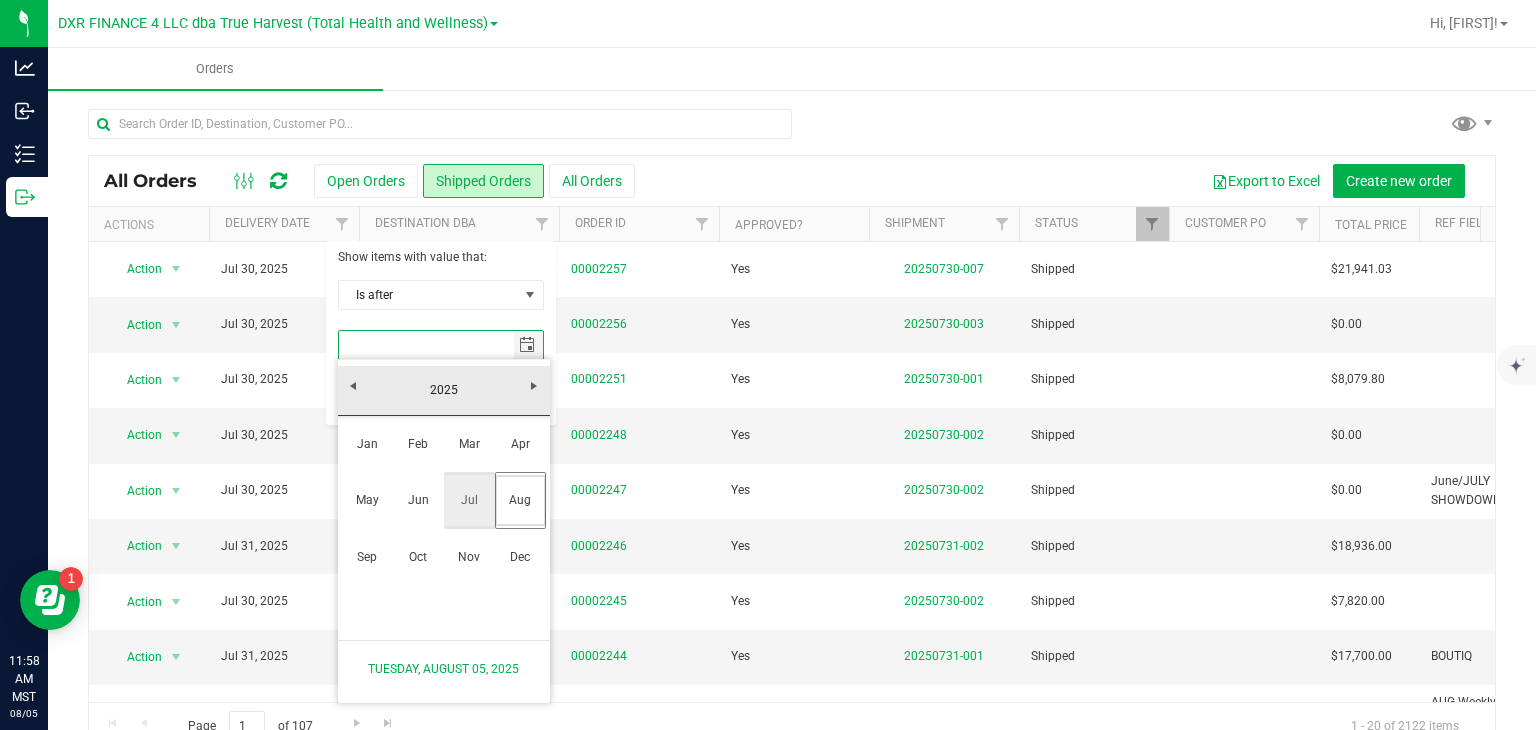 click on "Jul" at bounding box center [469, 500] 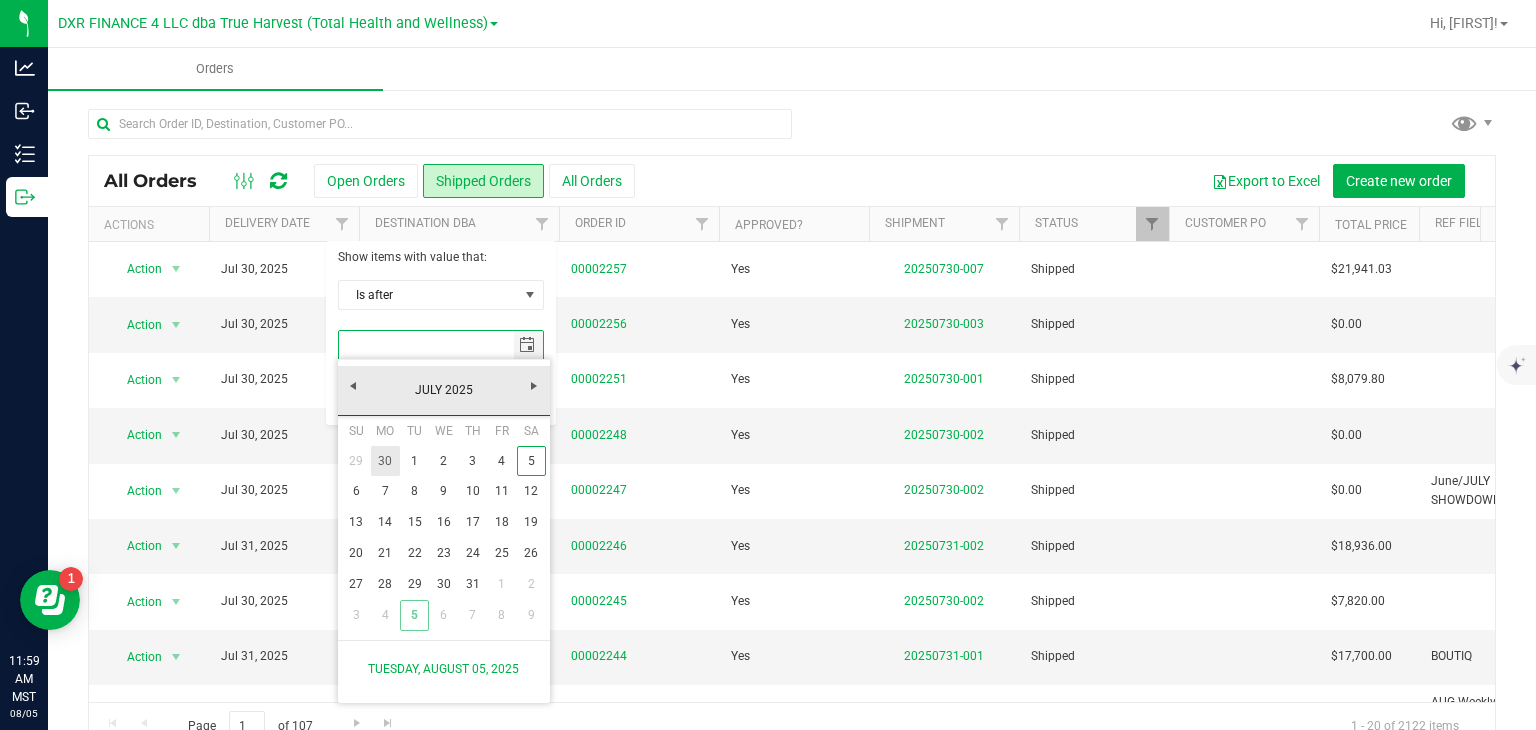 click on "30" at bounding box center [385, 461] 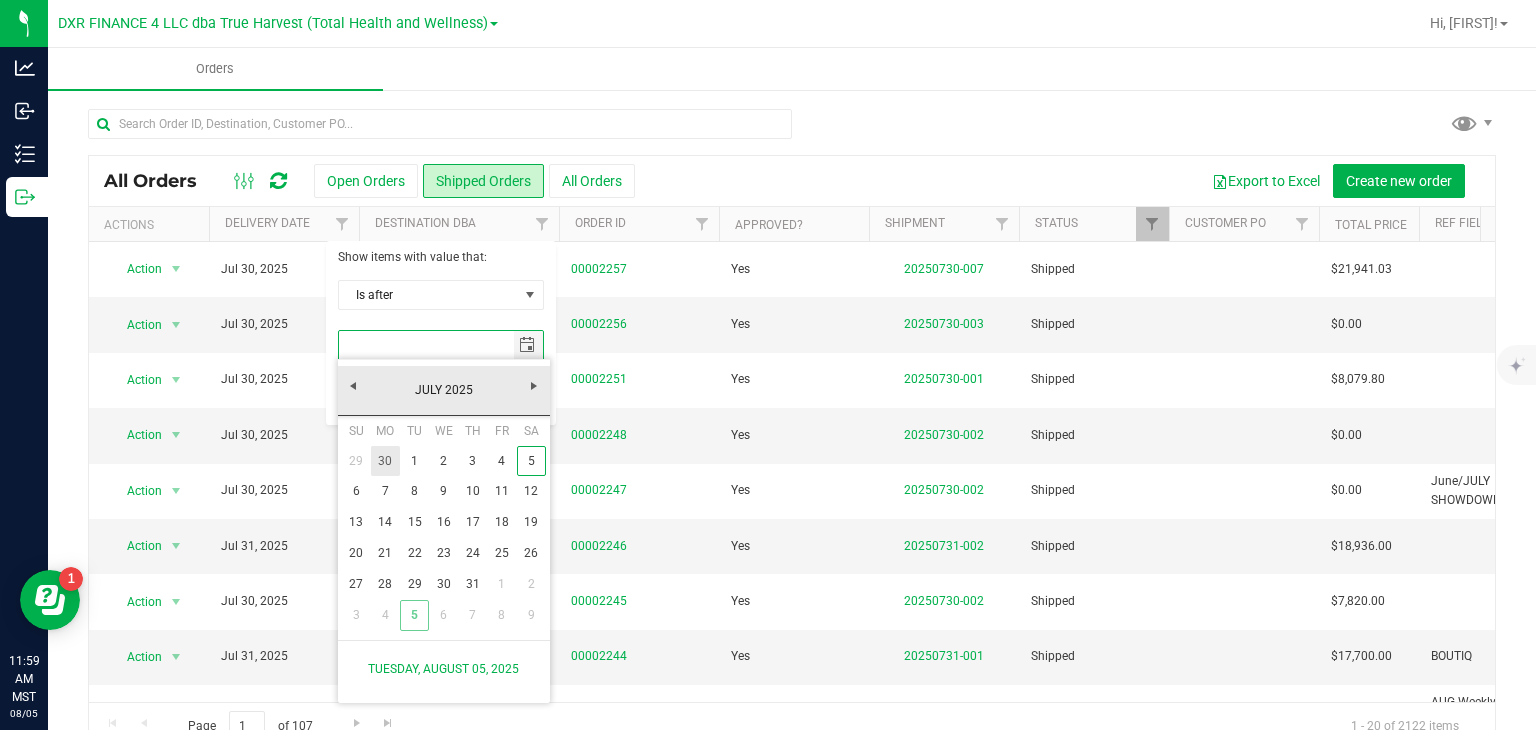 type on "6/30/2025" 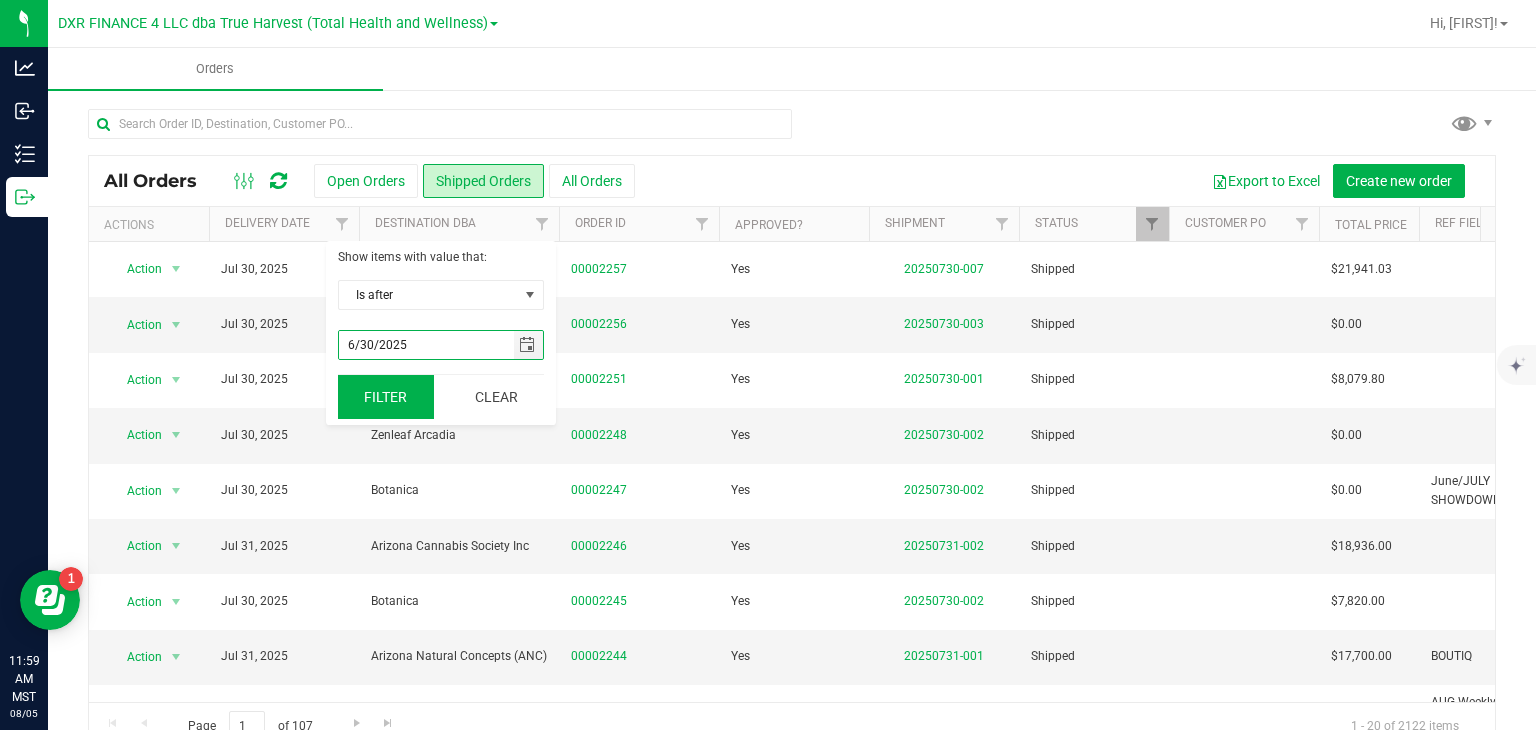 click on "Filter" at bounding box center (386, 397) 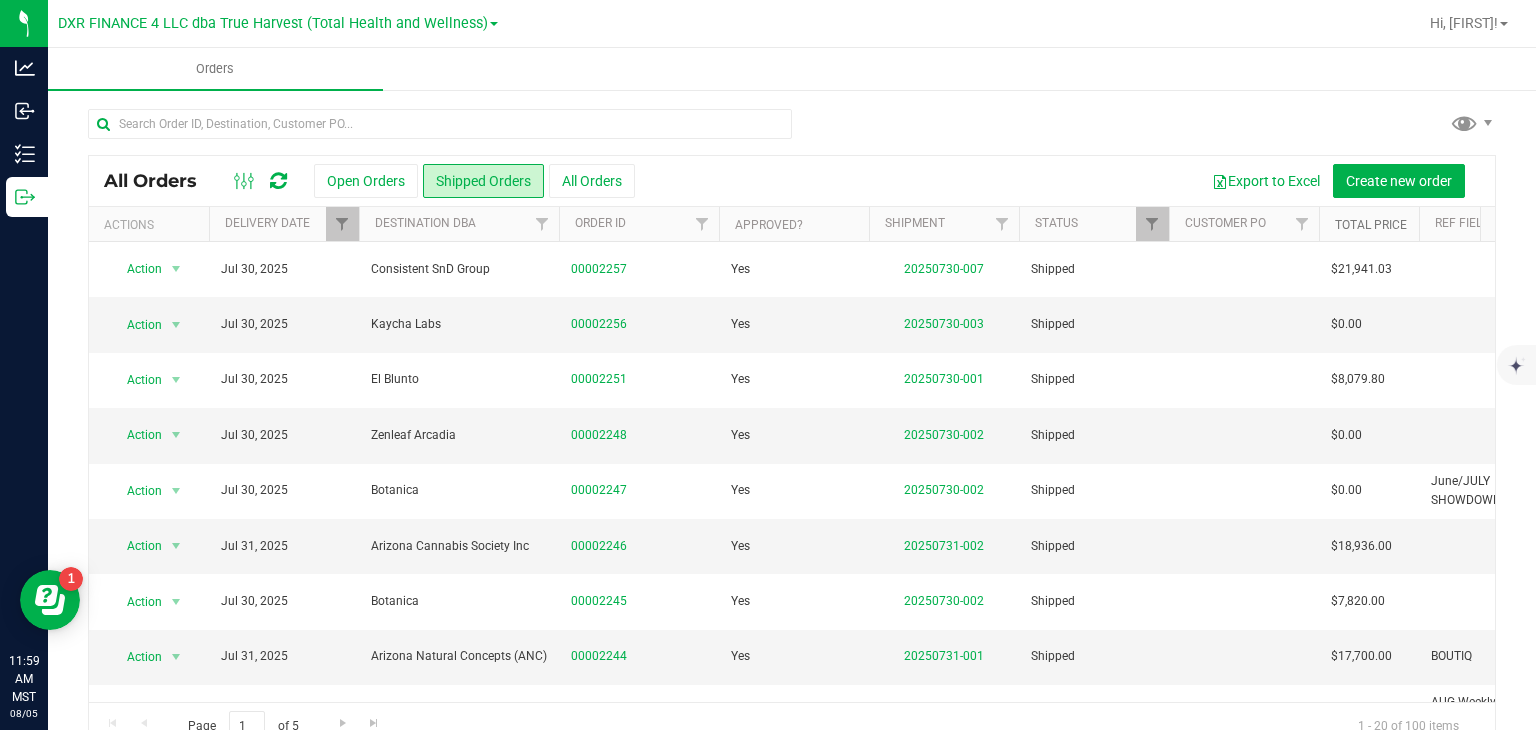 click on "Total Price" at bounding box center (1371, 225) 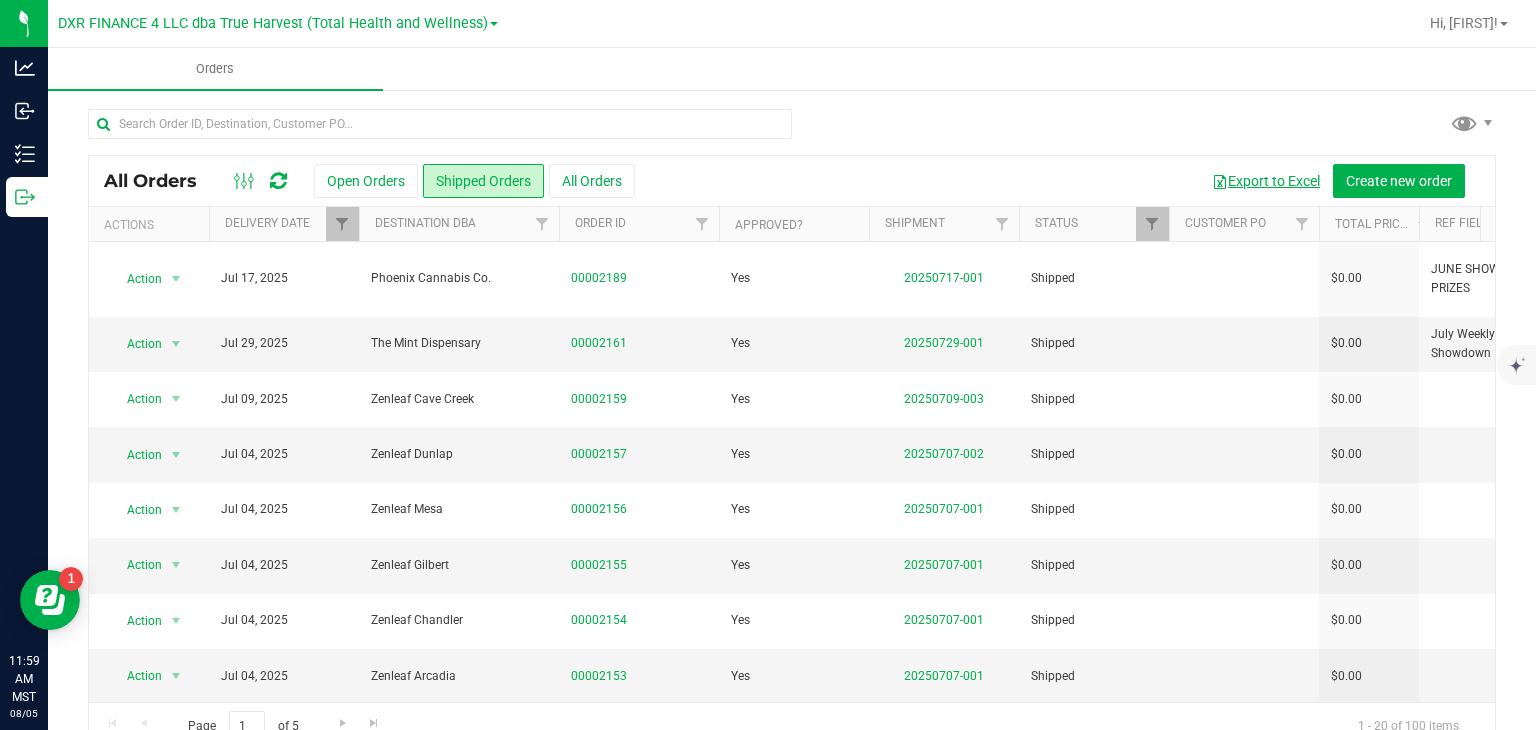 click on "Export to Excel" at bounding box center [1266, 181] 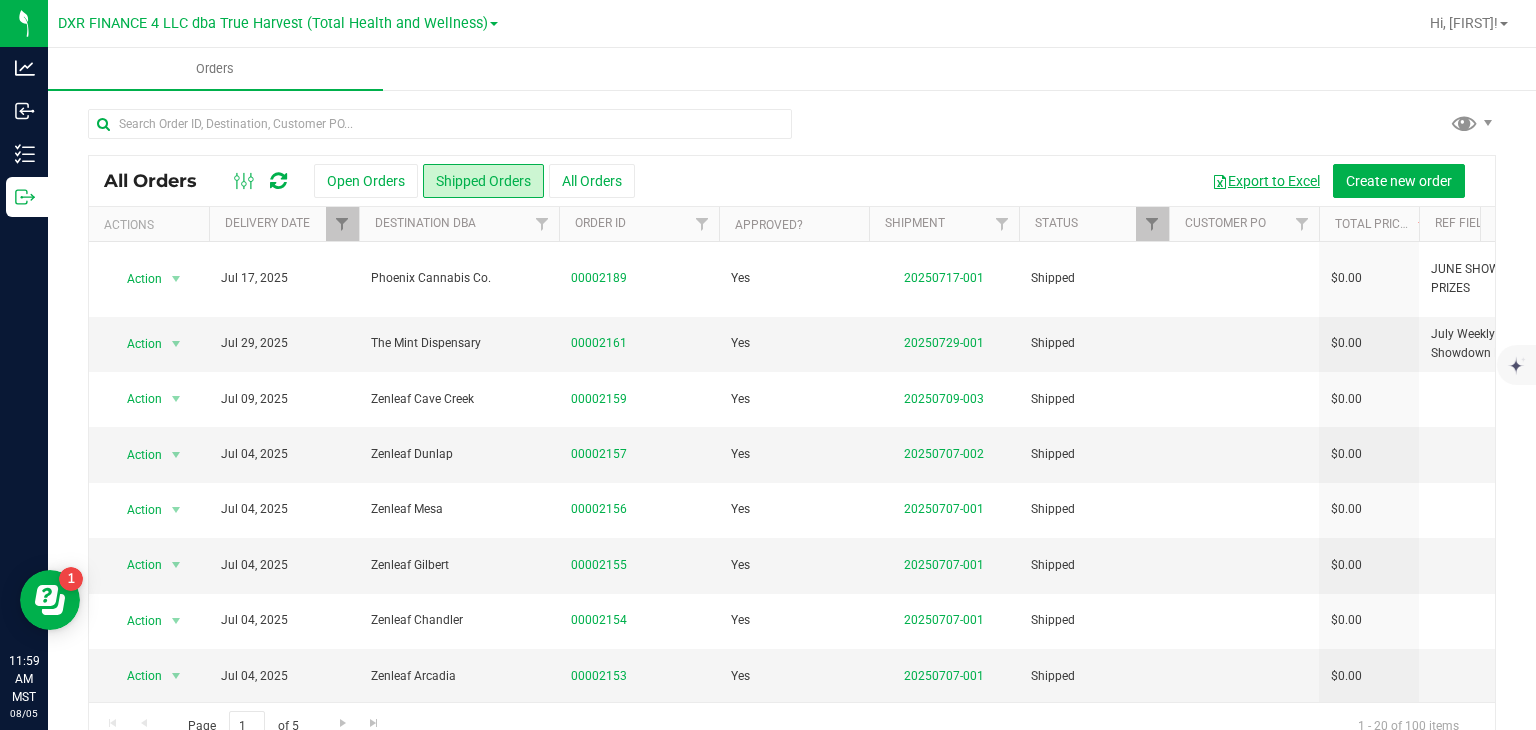 click on "Export to Excel" at bounding box center [1266, 181] 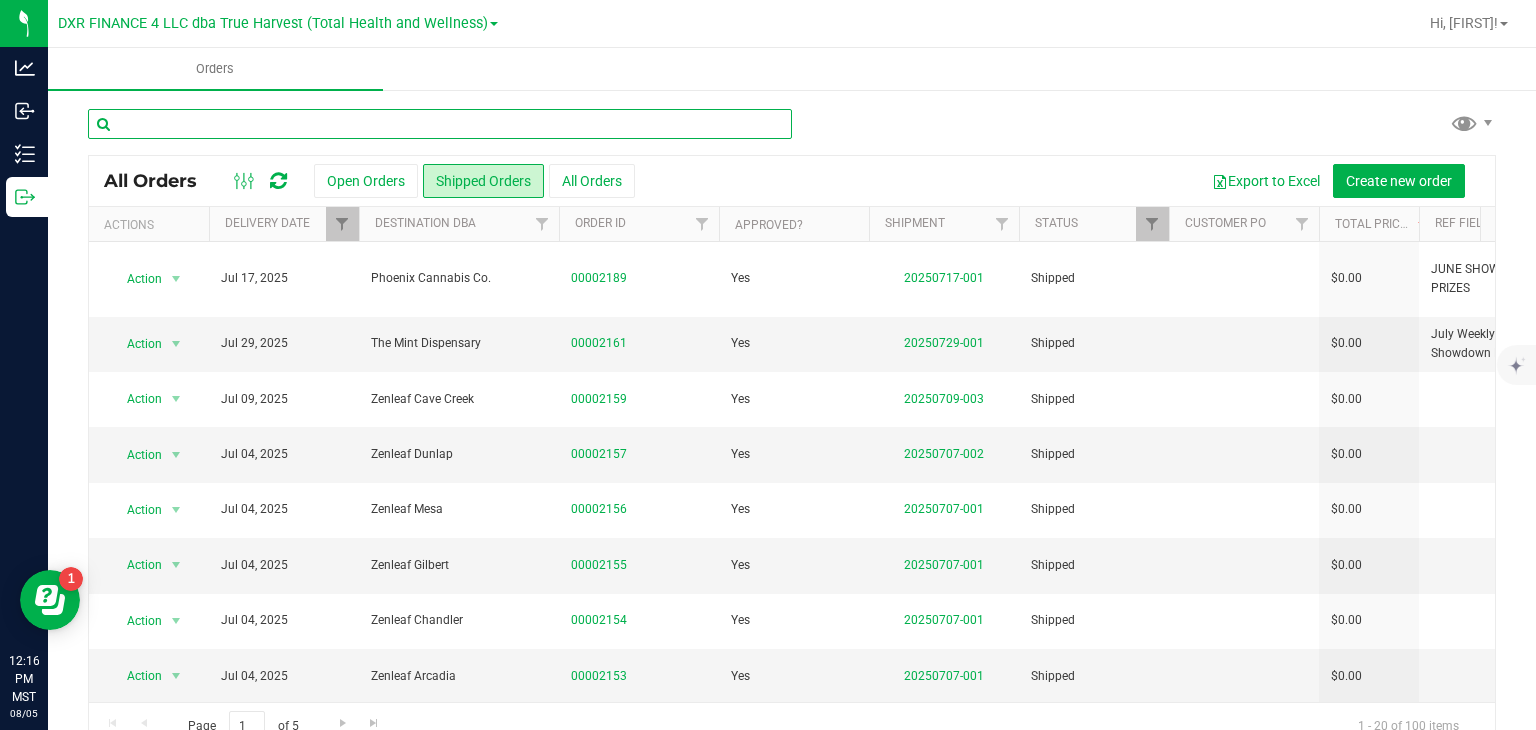 click at bounding box center (440, 124) 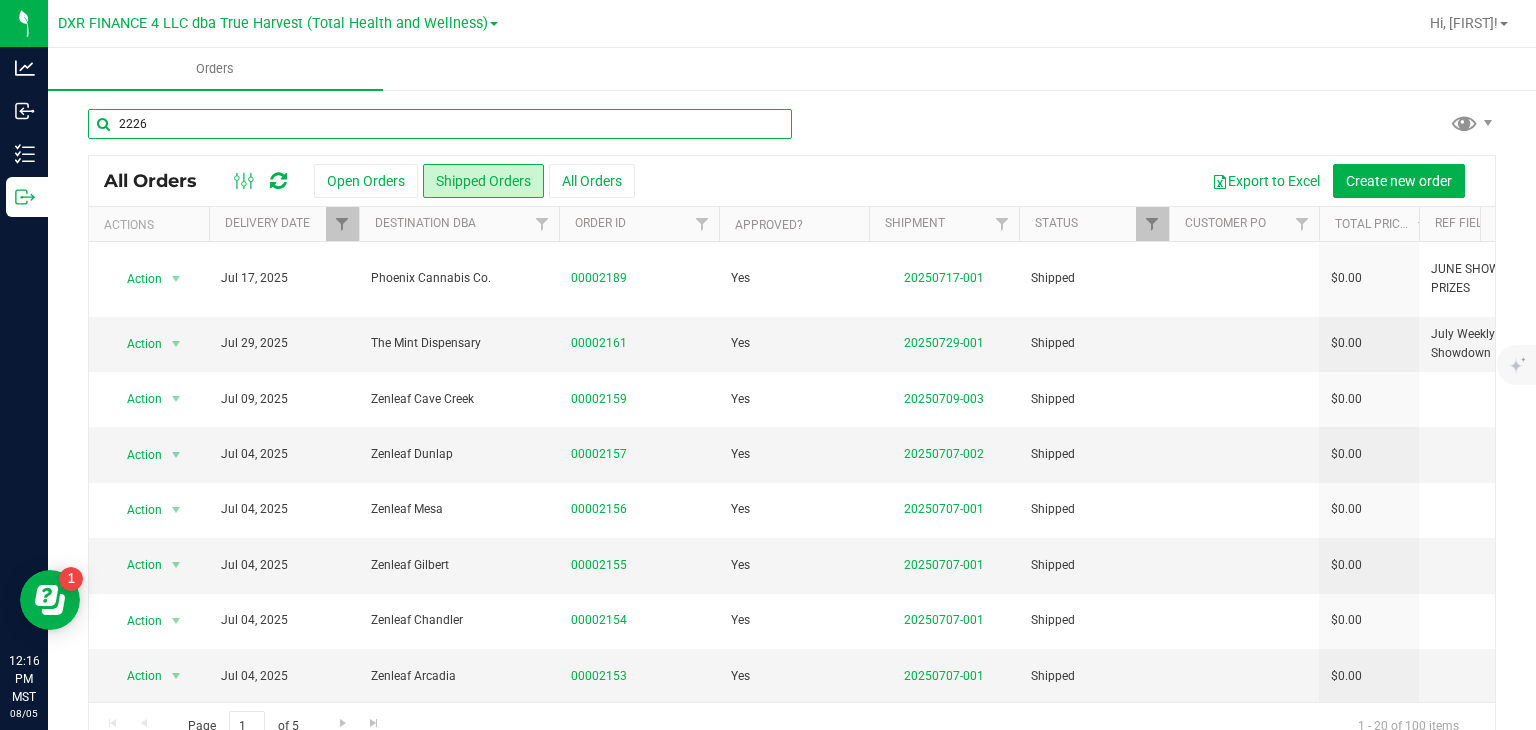 type on "2226" 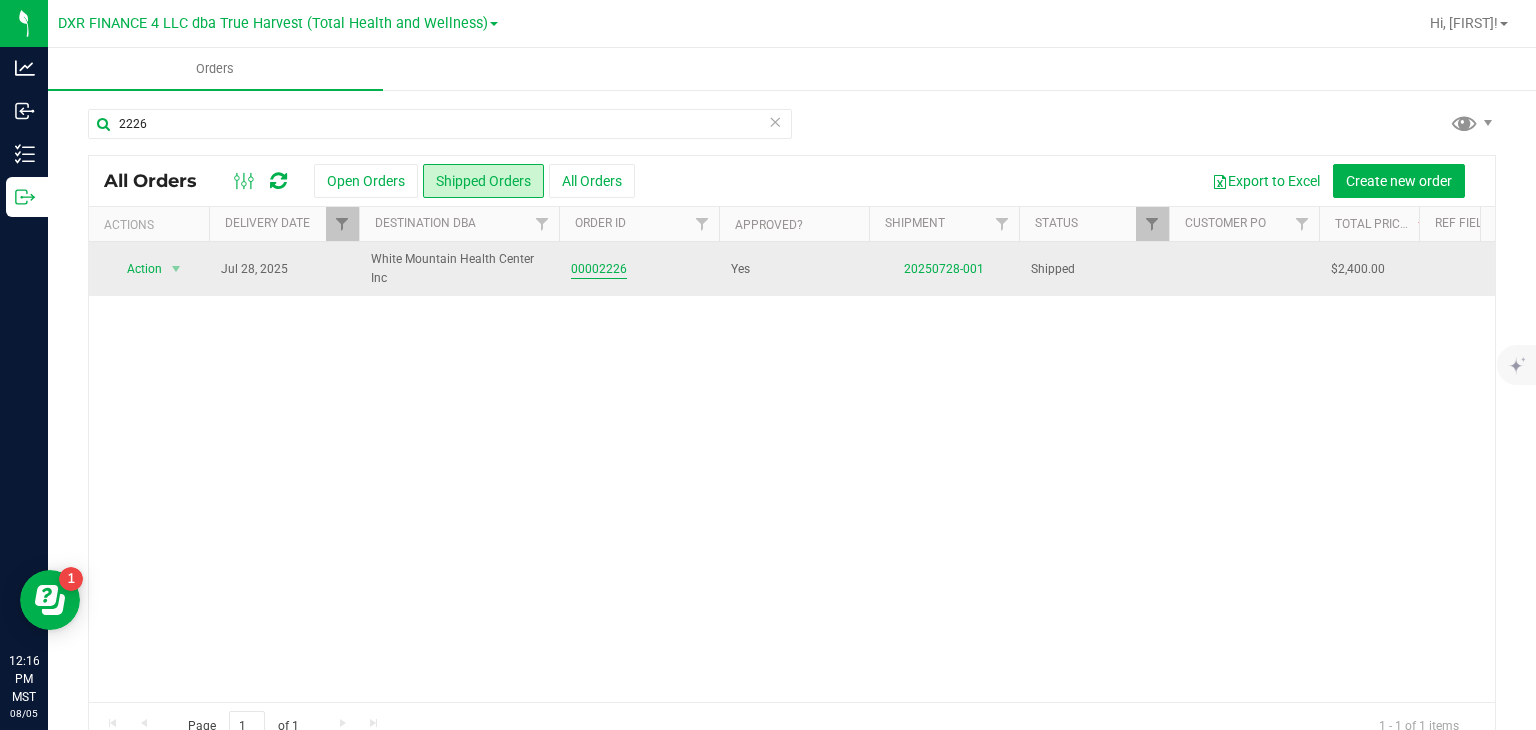 click on "00002226" at bounding box center (599, 269) 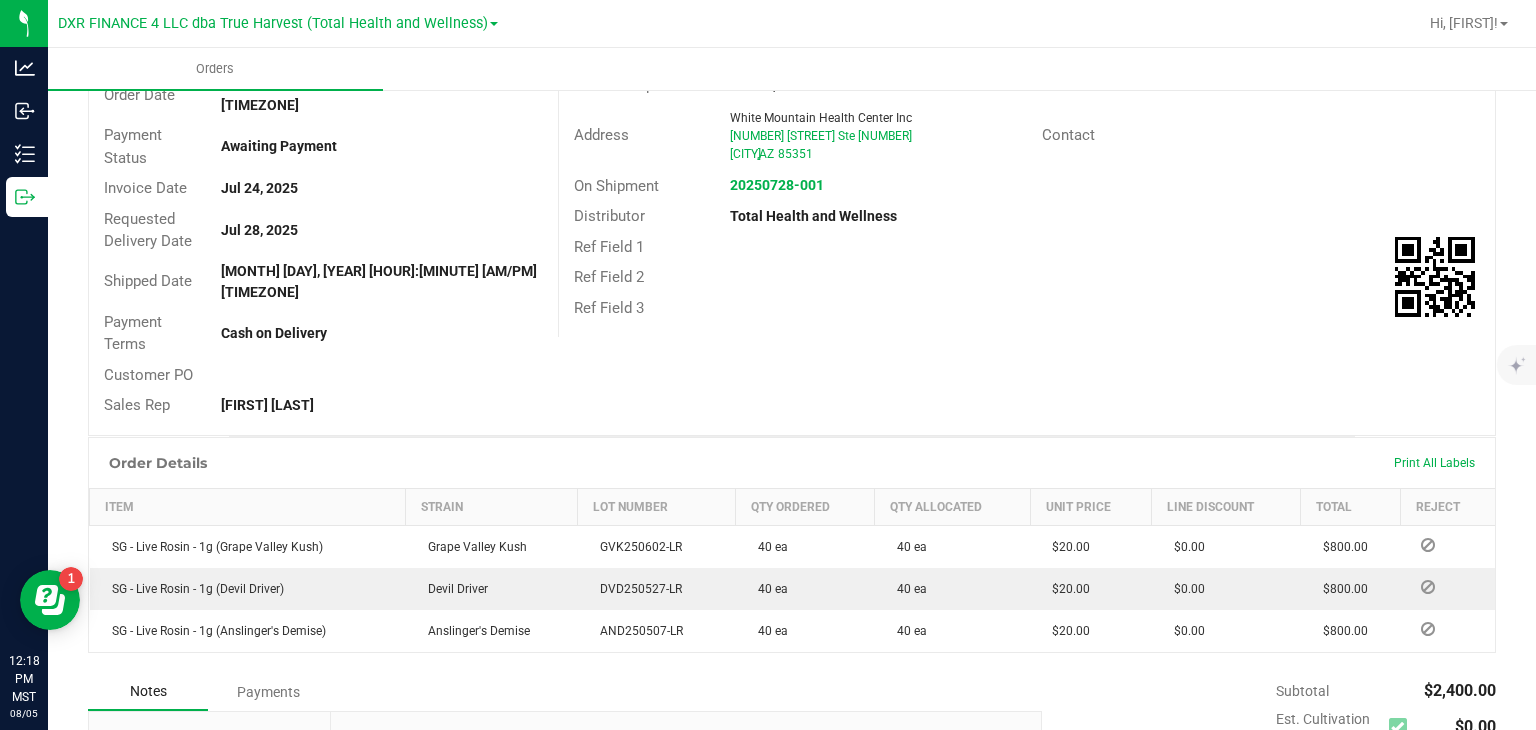 scroll, scrollTop: 300, scrollLeft: 0, axis: vertical 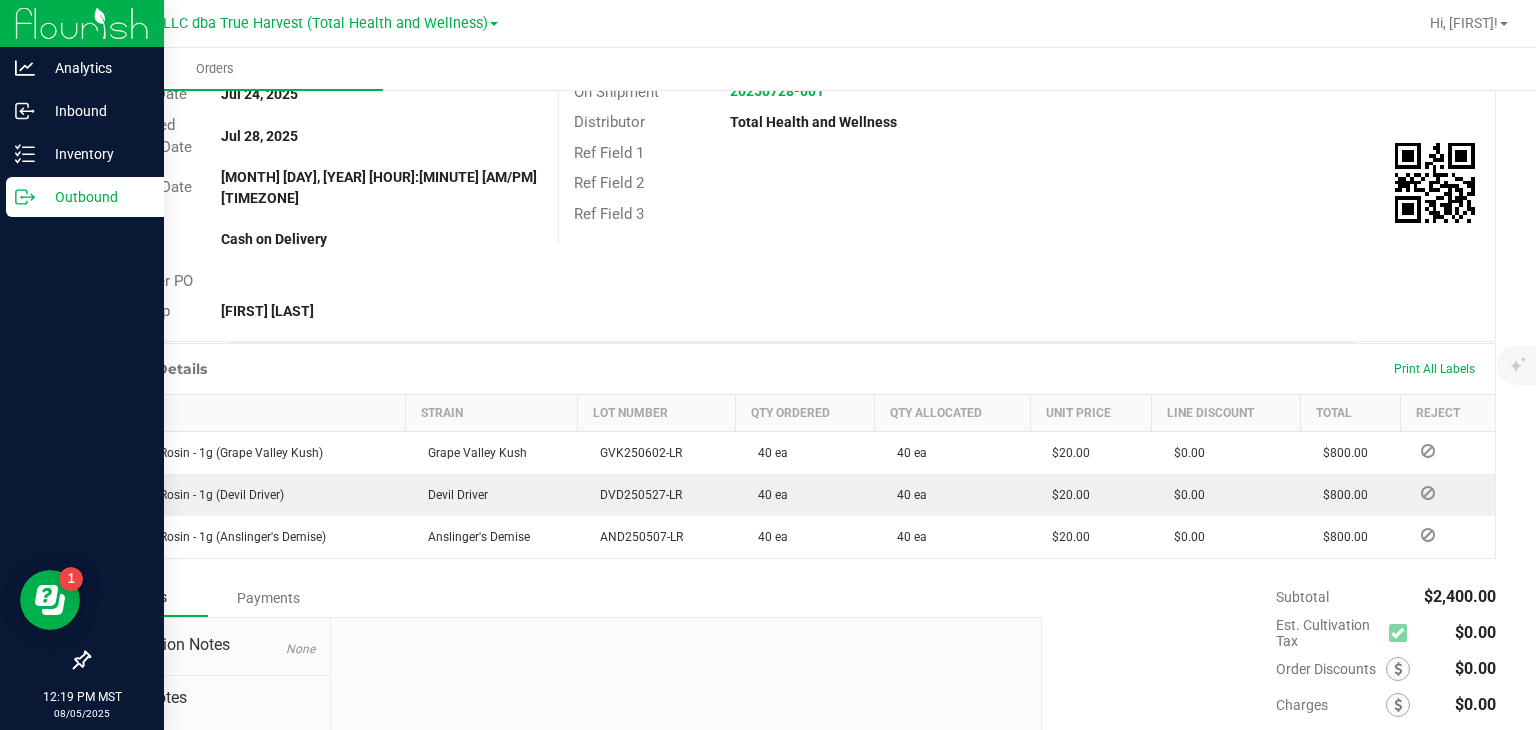 click on "Outbound" at bounding box center (95, 197) 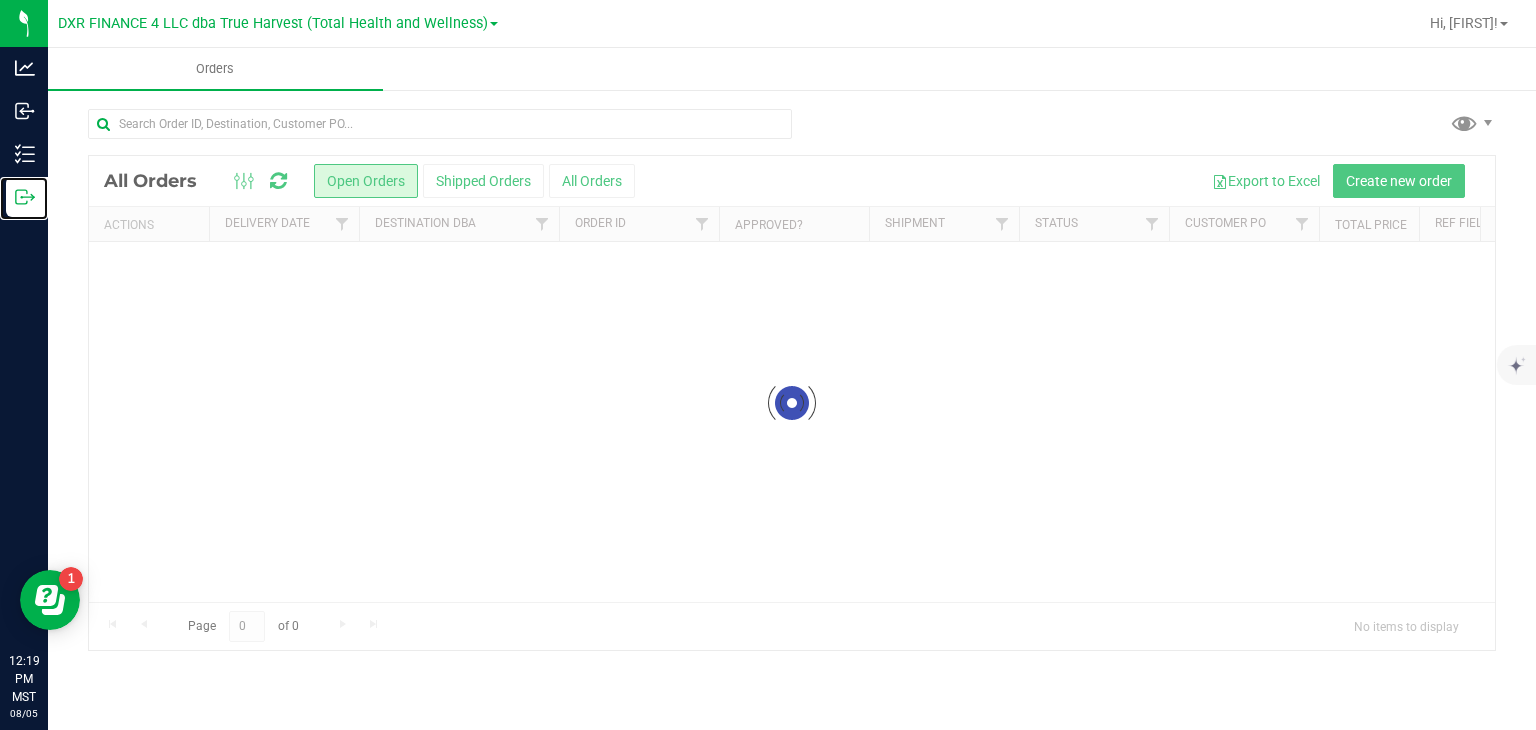 scroll, scrollTop: 0, scrollLeft: 0, axis: both 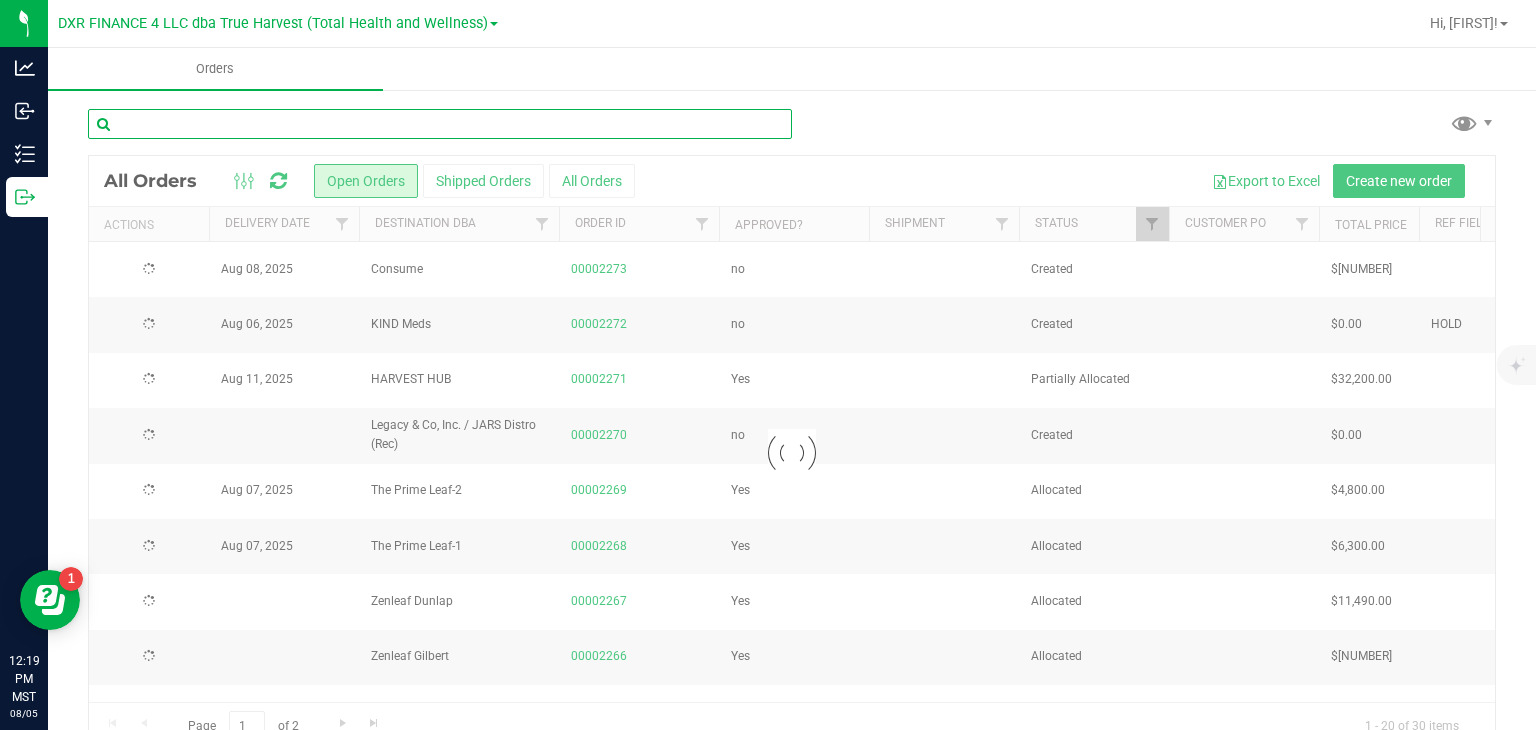 click at bounding box center (440, 124) 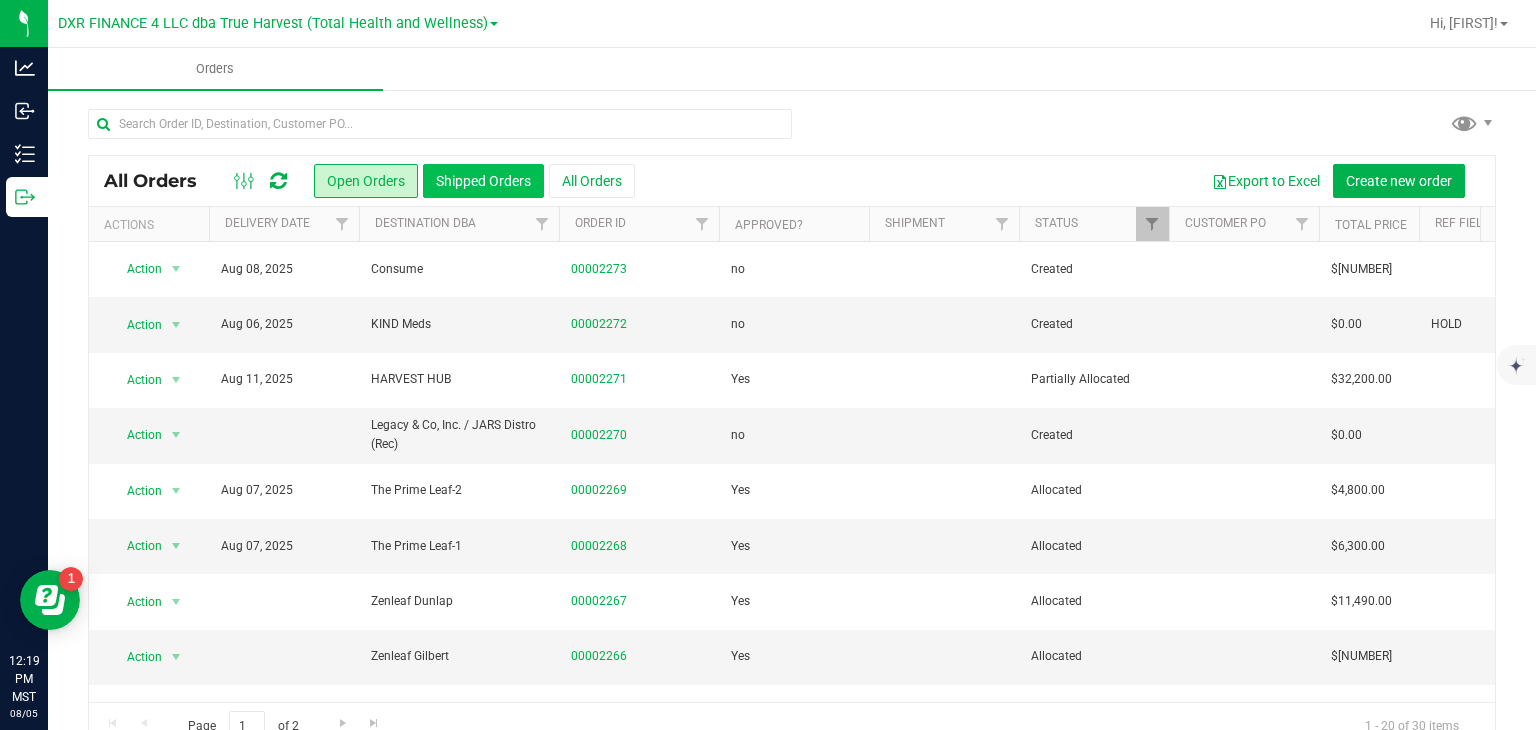 click on "Shipped Orders" at bounding box center (483, 181) 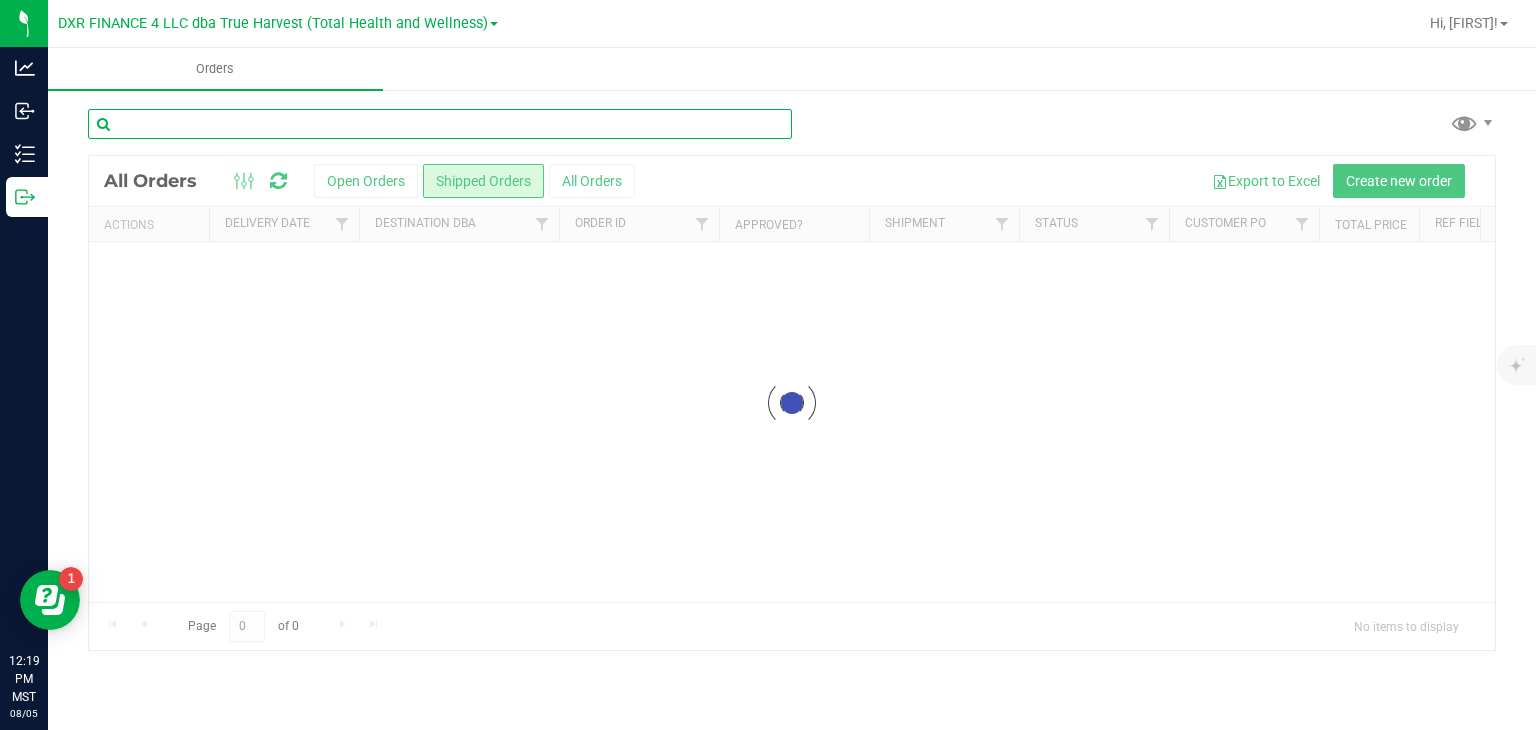 click at bounding box center (440, 124) 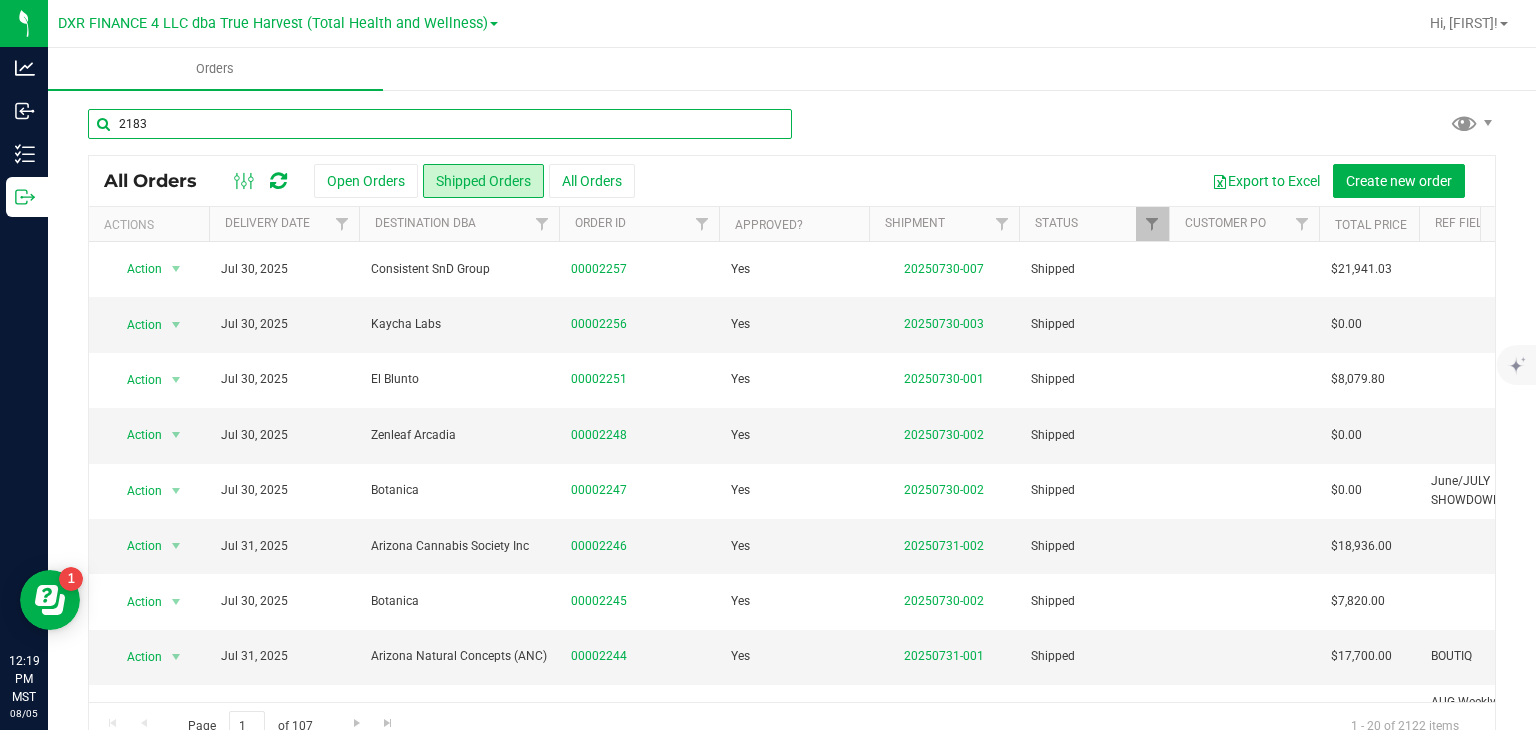 type on "2183" 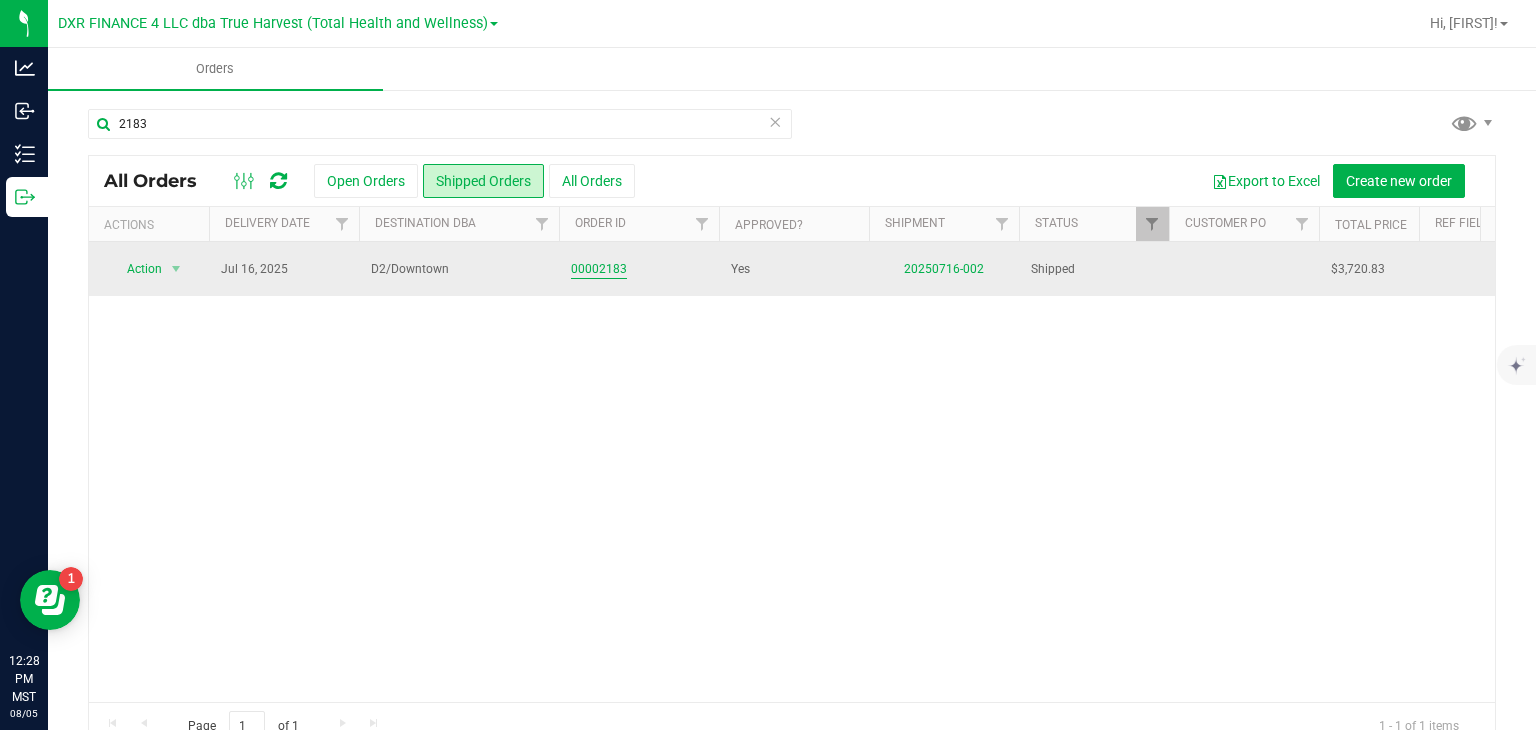 click on "00002183" at bounding box center (599, 269) 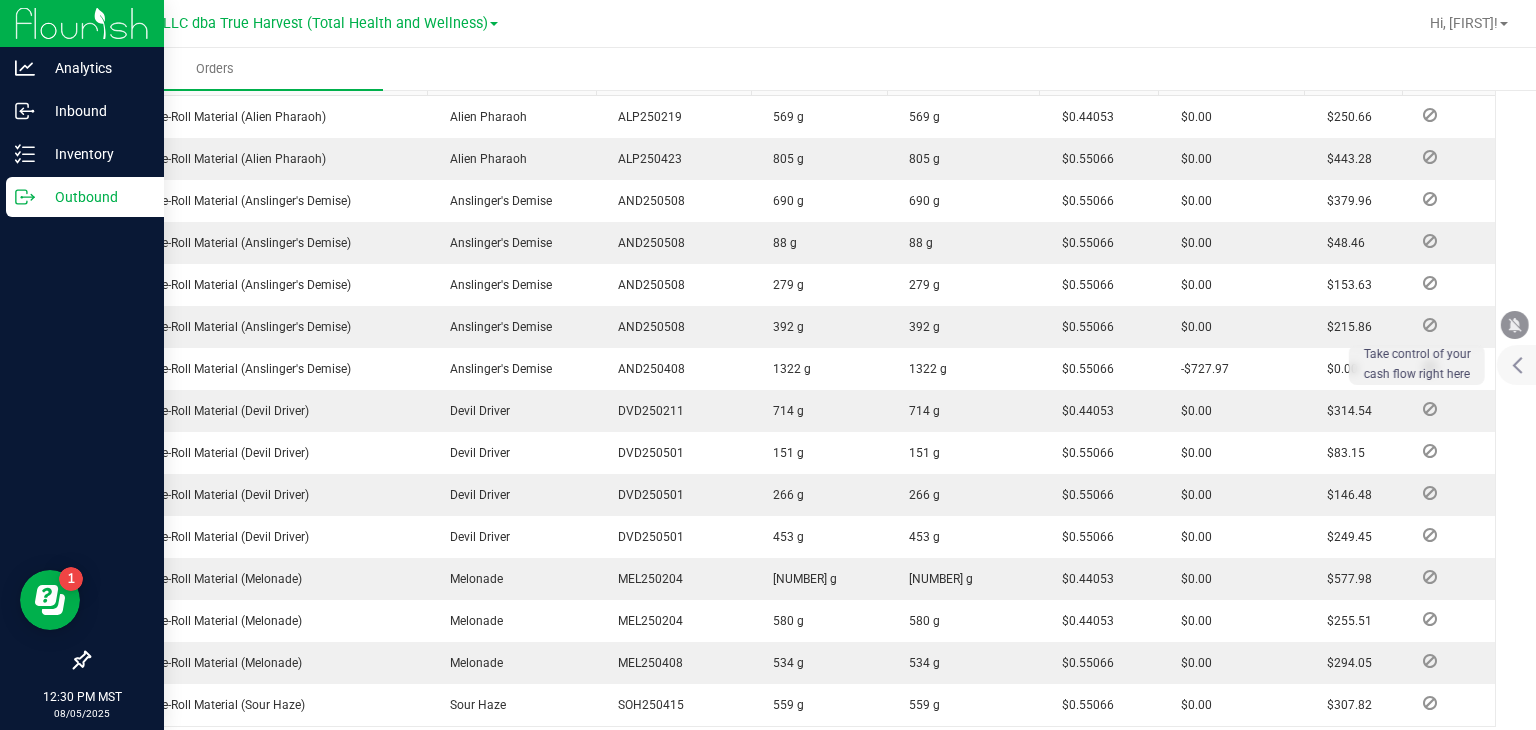 scroll, scrollTop: 614, scrollLeft: 0, axis: vertical 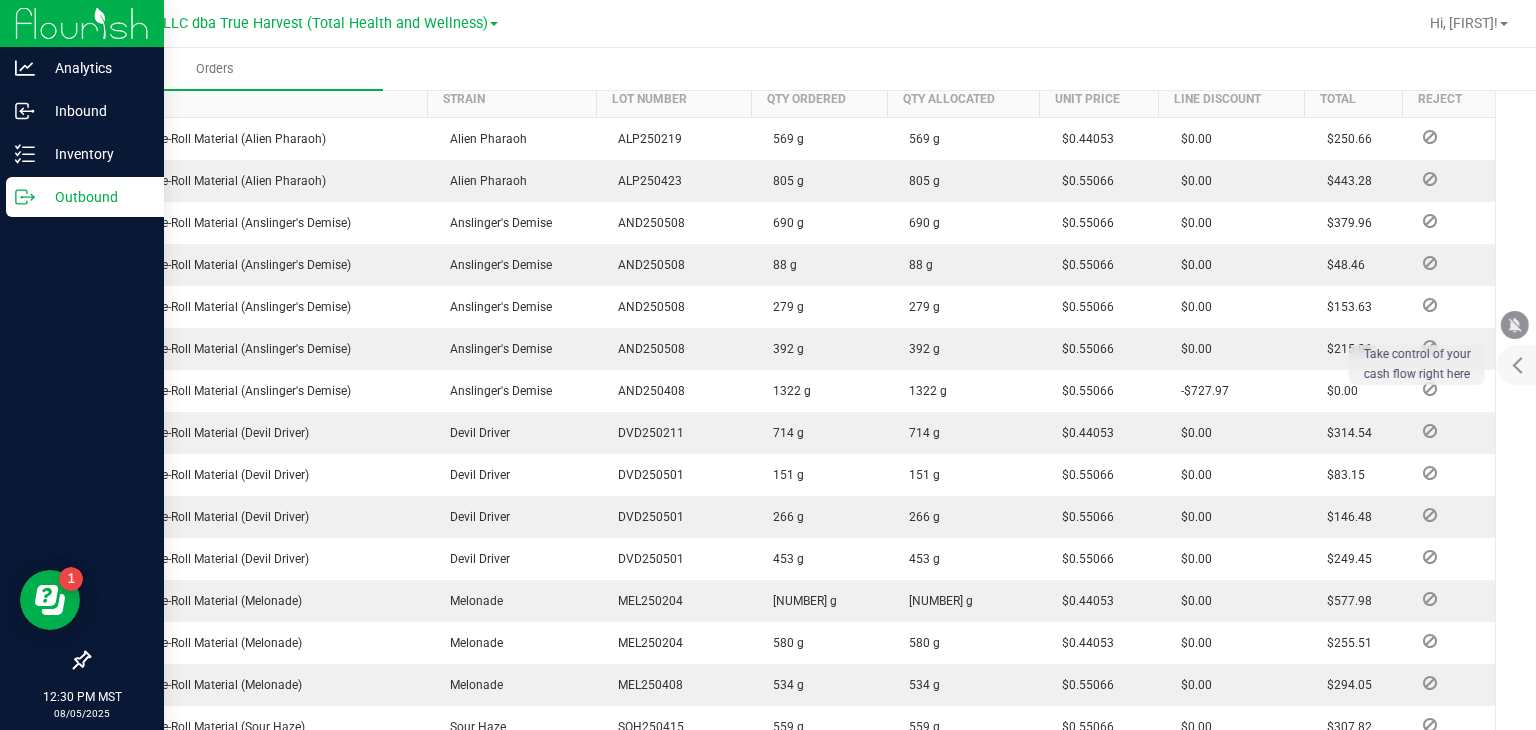 click 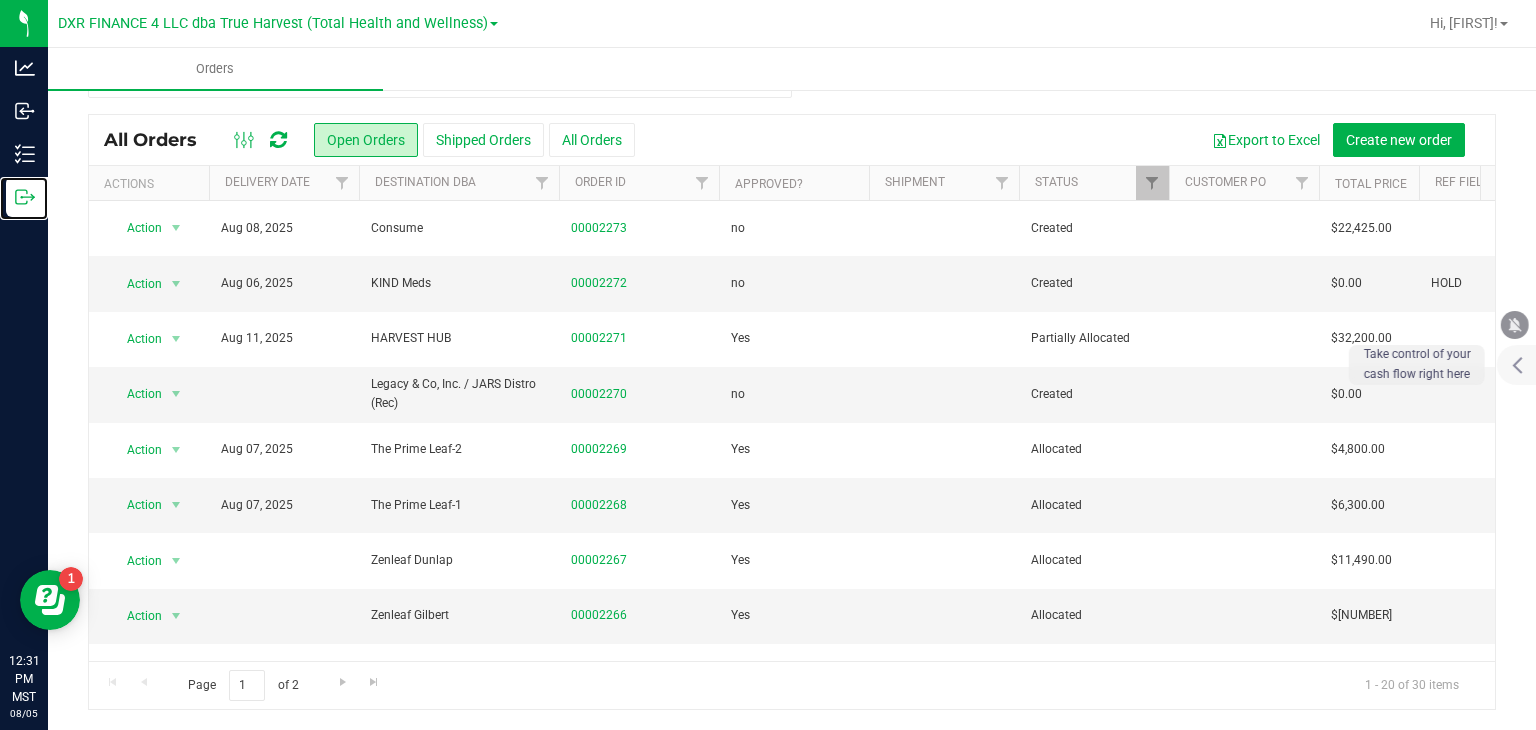 scroll, scrollTop: 0, scrollLeft: 0, axis: both 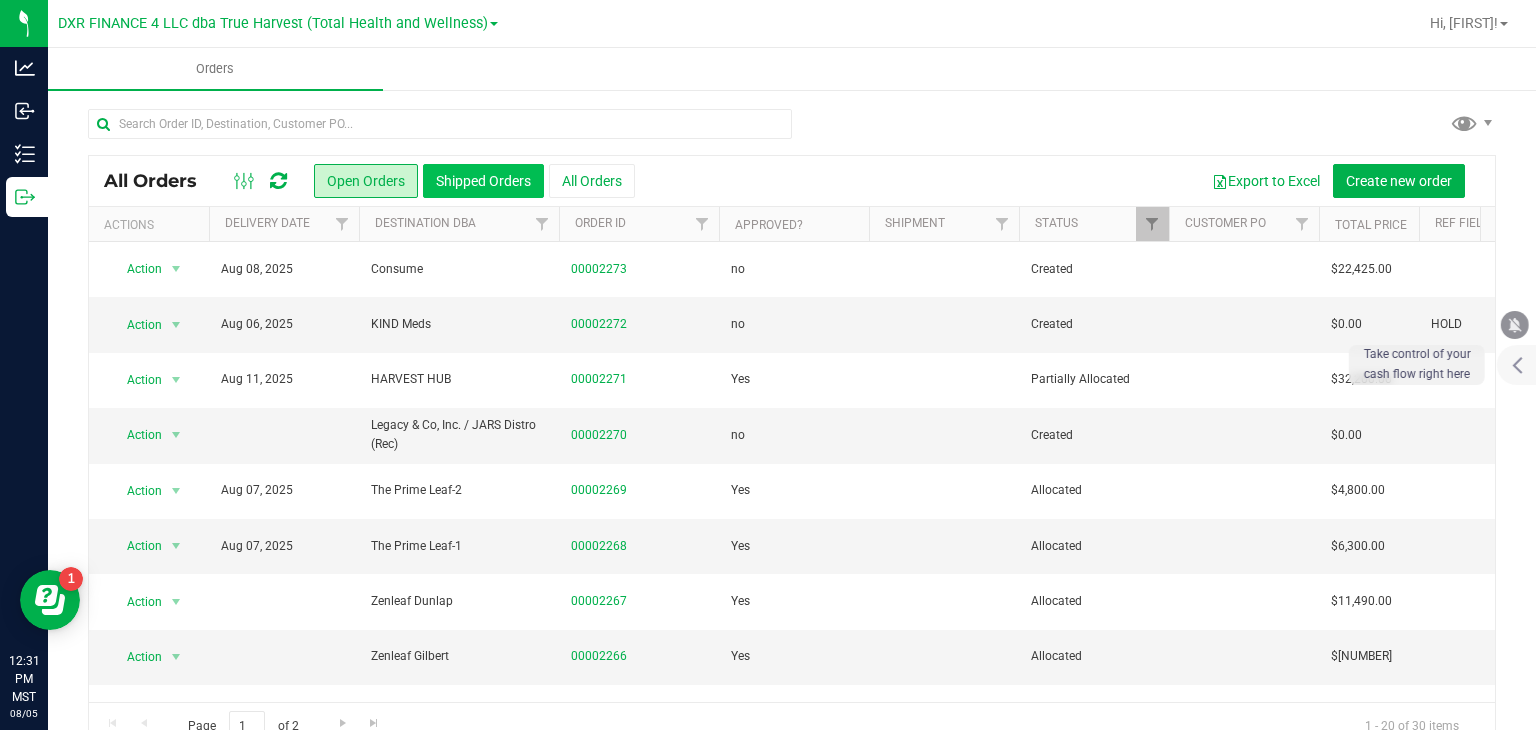 click on "Shipped Orders" at bounding box center (483, 181) 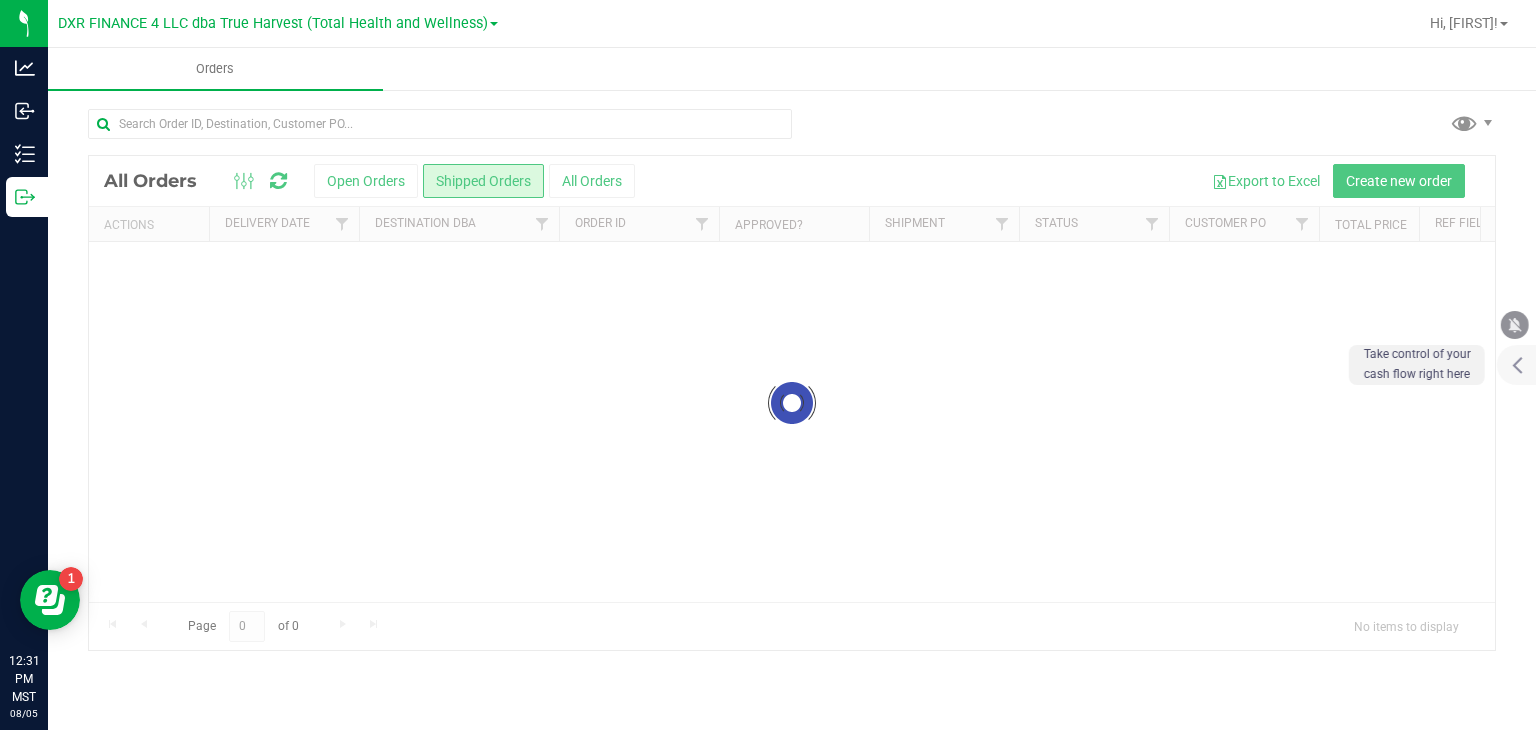click at bounding box center [440, 124] 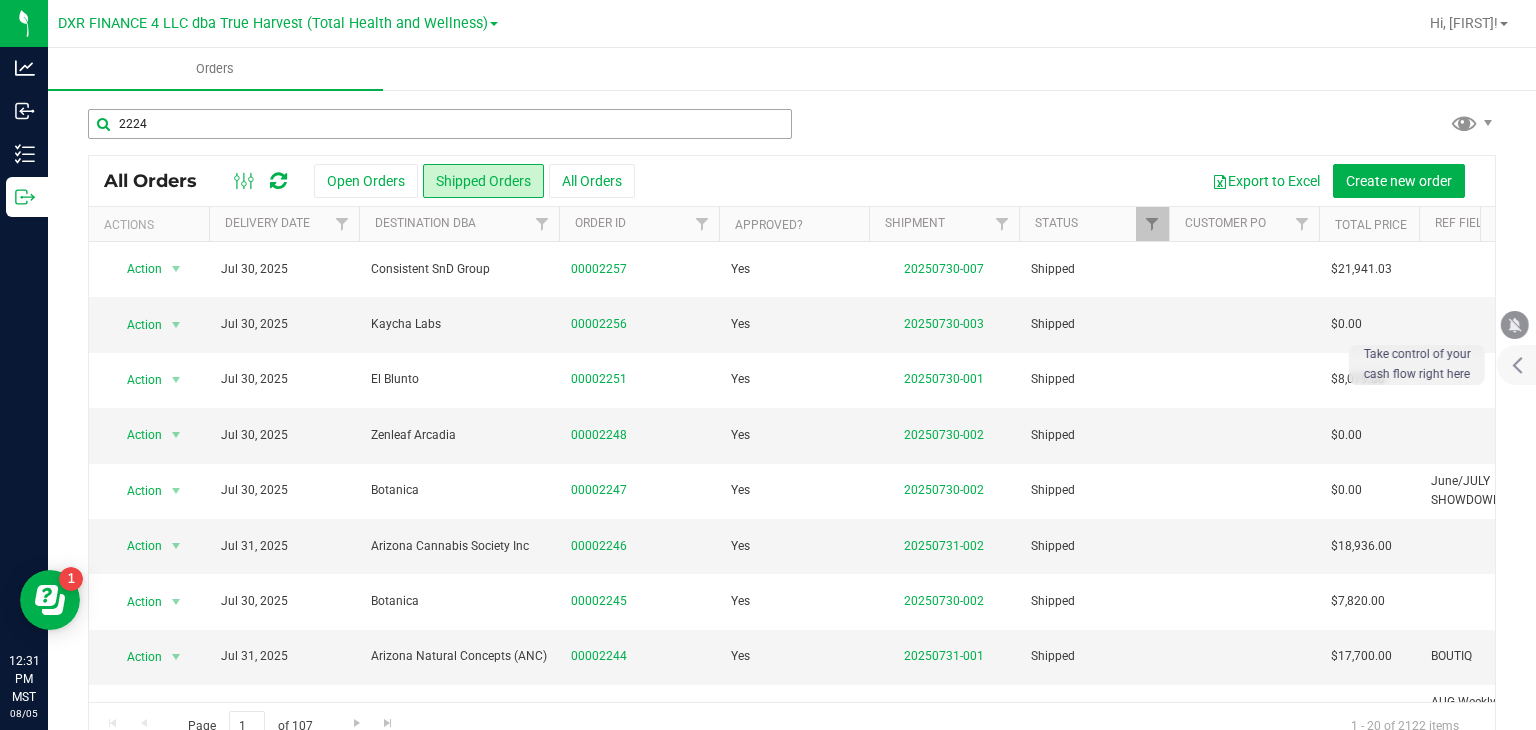 type on "2224" 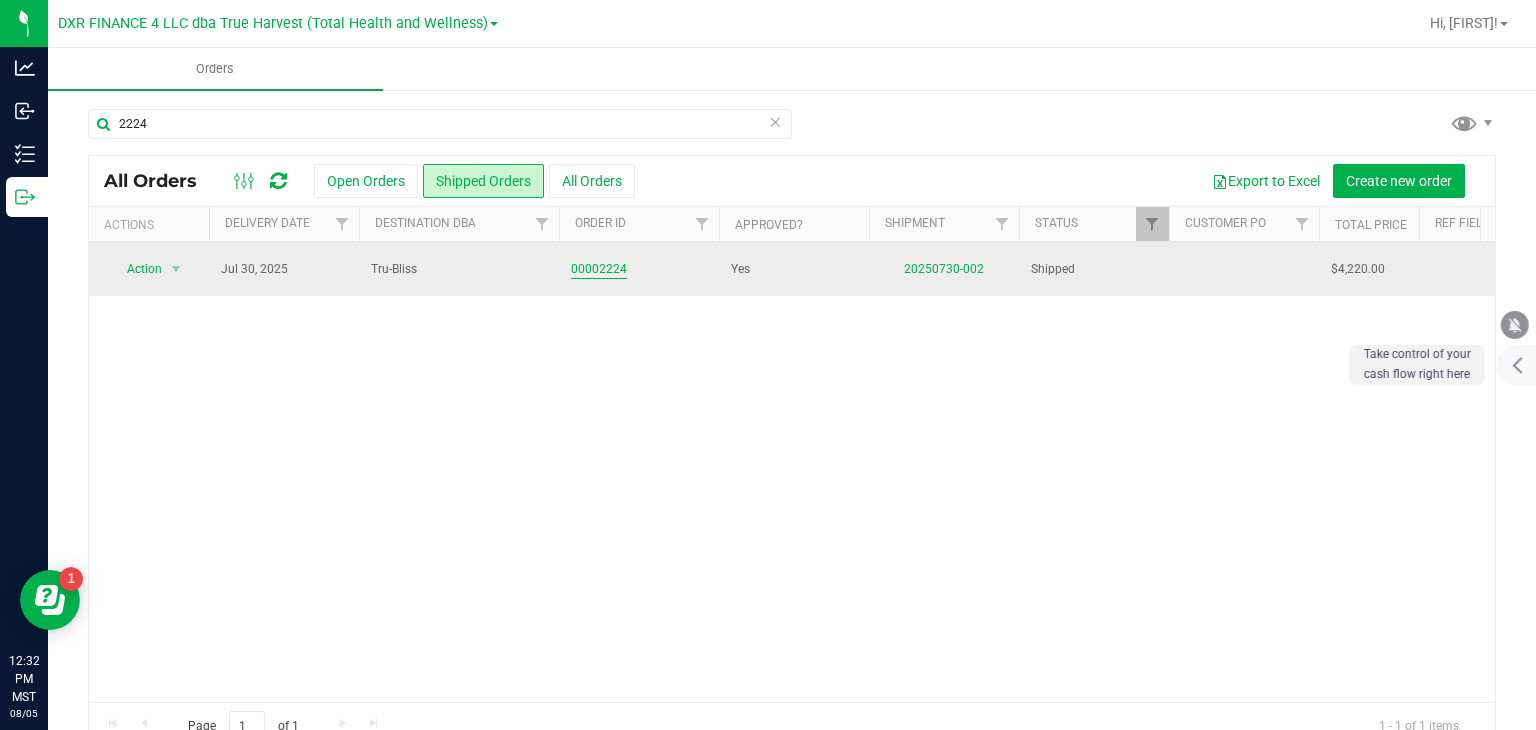 click on "00002224" at bounding box center [599, 269] 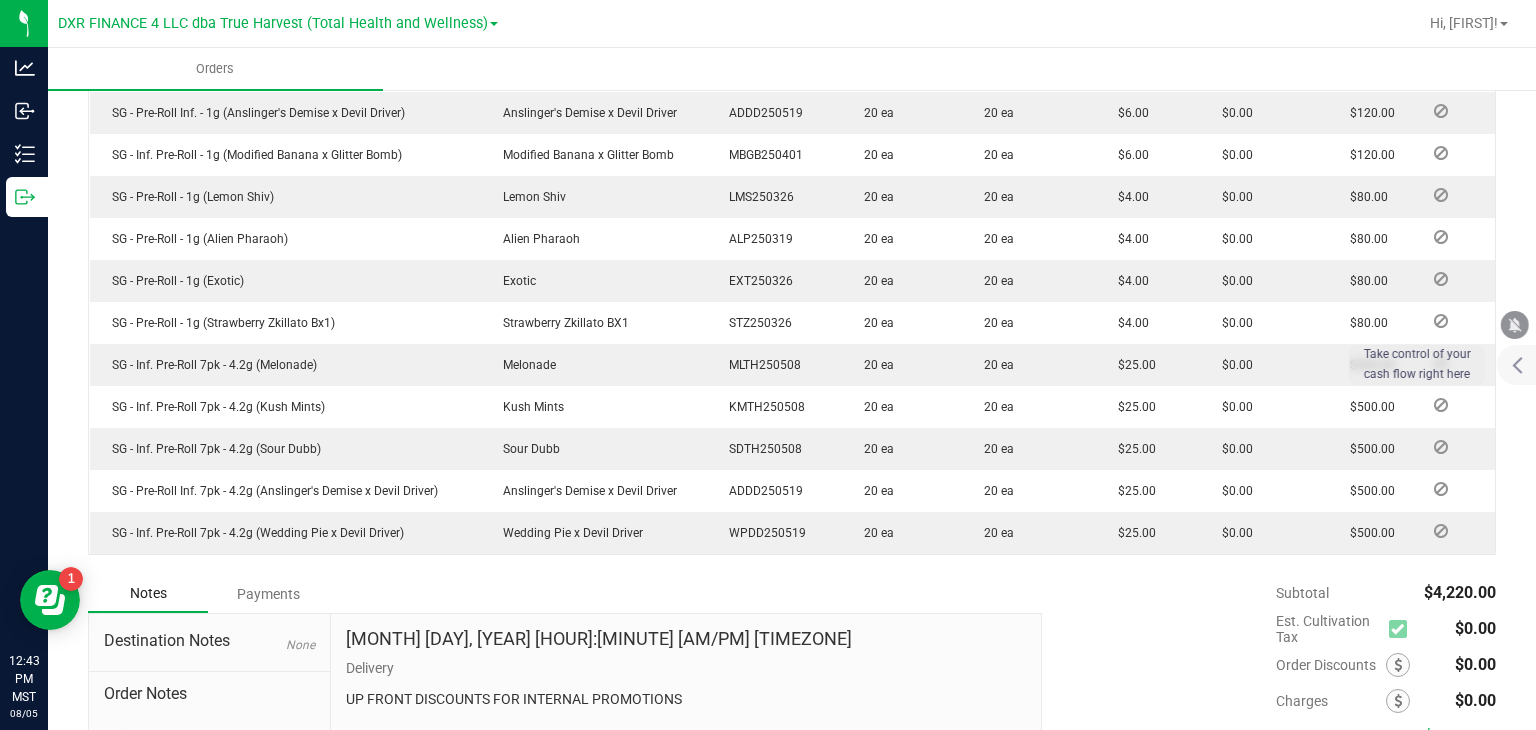 scroll, scrollTop: 1000, scrollLeft: 0, axis: vertical 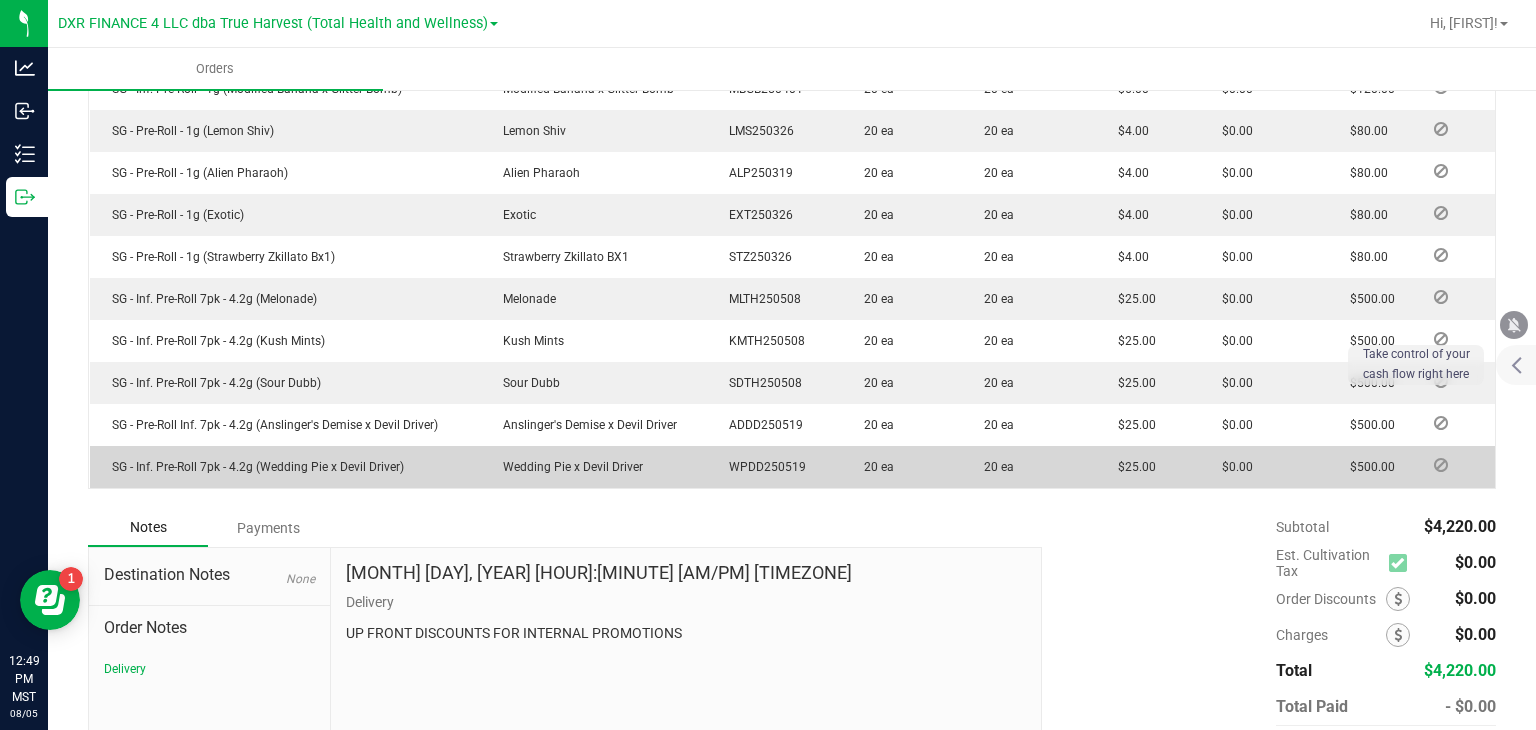 click on "20 ea" at bounding box center (902, 467) 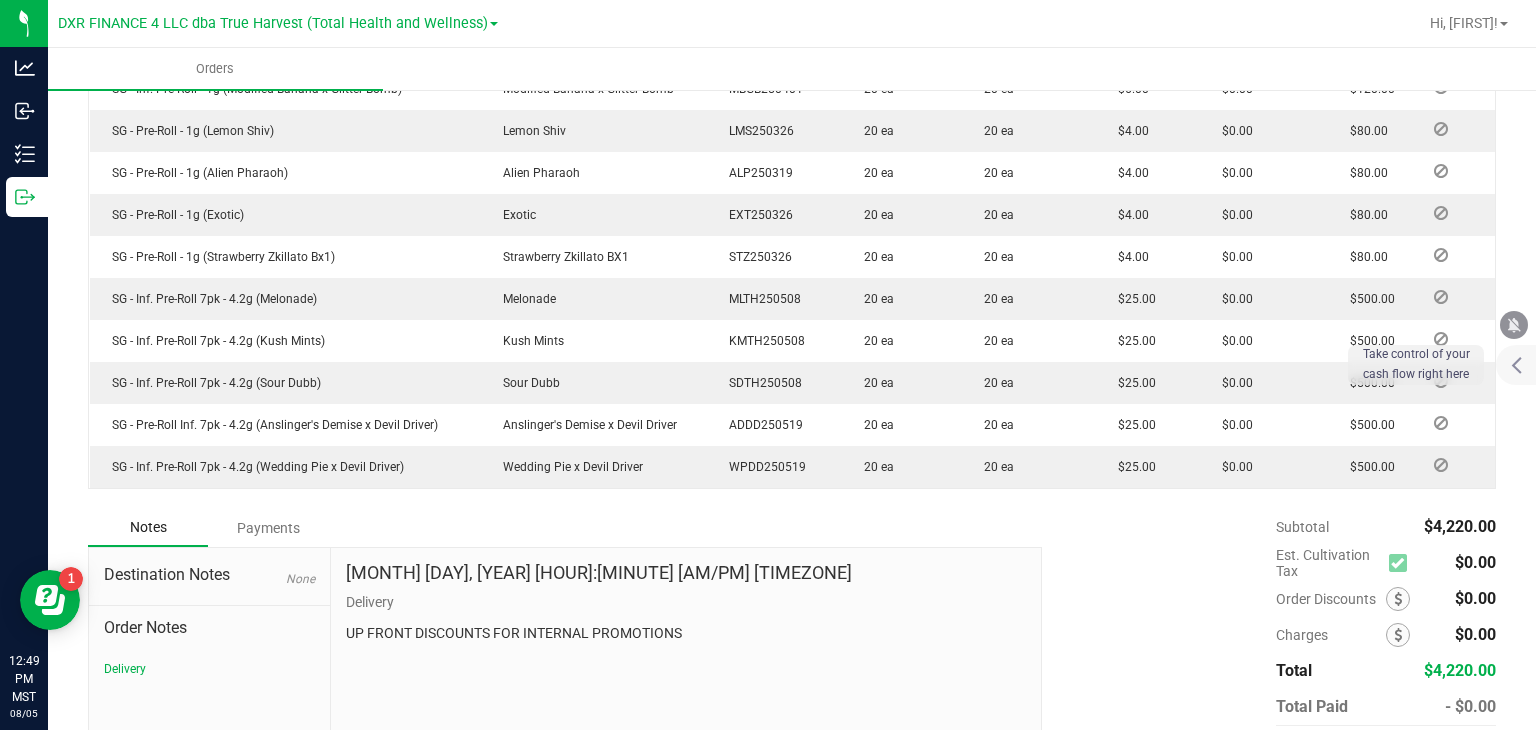 click on "Order Details Print All Labels Item Strain  Lot Number  Qty Ordered Qty Allocated Unit Price Line Discount Total Reject  SG - Live Rosin - 1g (Alien Banana)   Alien Banana   [LOT_NUMBER]   10 ea   10 ea   $20.00   $0.00   $200.00   SG - Live Rosin - 1g (Alien Pharaoh)   Alien Pharaoh   [LOT_NUMBER]   10 ea   10 ea   $20.00   $0.00   $200.00   SG - Live Rosin - 1g (Baked Alaska)   Baked Alaska   [LOT_NUMBER]   10 ea   10 ea   $20.00   $0.00   $200.00   SG - Live Rosin - 1g (Orion's Belt)   Orion's Belt   [LOT_NUMBER]   10 ea   10 ea   $20.00   $0.00   $200.00   SG - Inf. Pre-Roll - 1g (Melonade)   Melonade   [LOT_NUMBER]   20 ea   20 ea   $6.00   $0.00   $120.00   SG - Inf. Pre-Roll - 1g (Kush Mints)   Kush Mints   [LOT_NUMBER]   20 ea   20 ea   $6.00   $0.00   $120.00   SG - Inf. Pre-Roll - 1g (Sour Haze x Devil Driver)   Sour Haze x Devil Driver   [LOT_NUMBER]   20 ea   20 ea   $6.00   $0.00   $120.00   SG - Pre-Roll Inf. - 1g (Anslinger's Demise x Devil Driver)   [LOT_NUMBER]" at bounding box center [792, 76] 